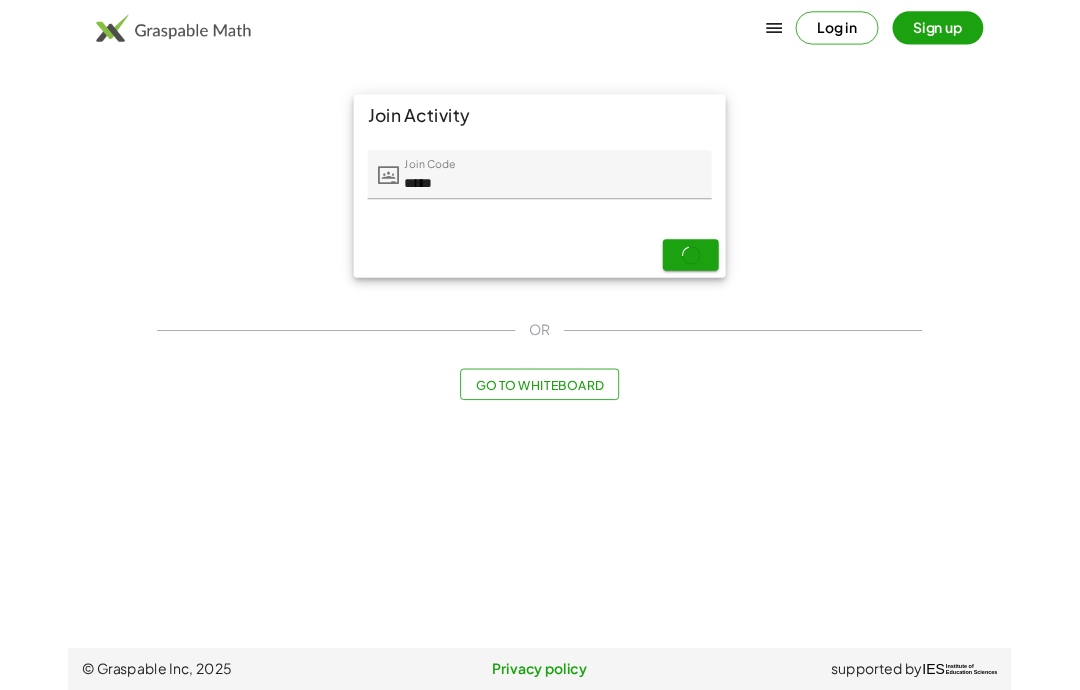 scroll, scrollTop: 0, scrollLeft: 0, axis: both 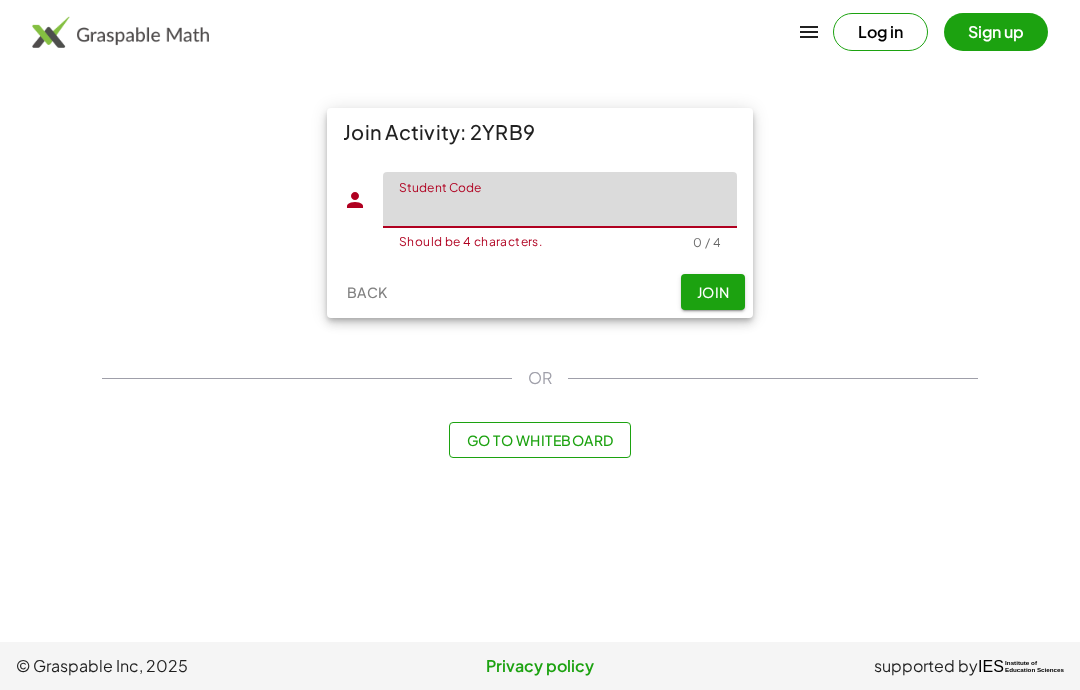 click on "Student Code" 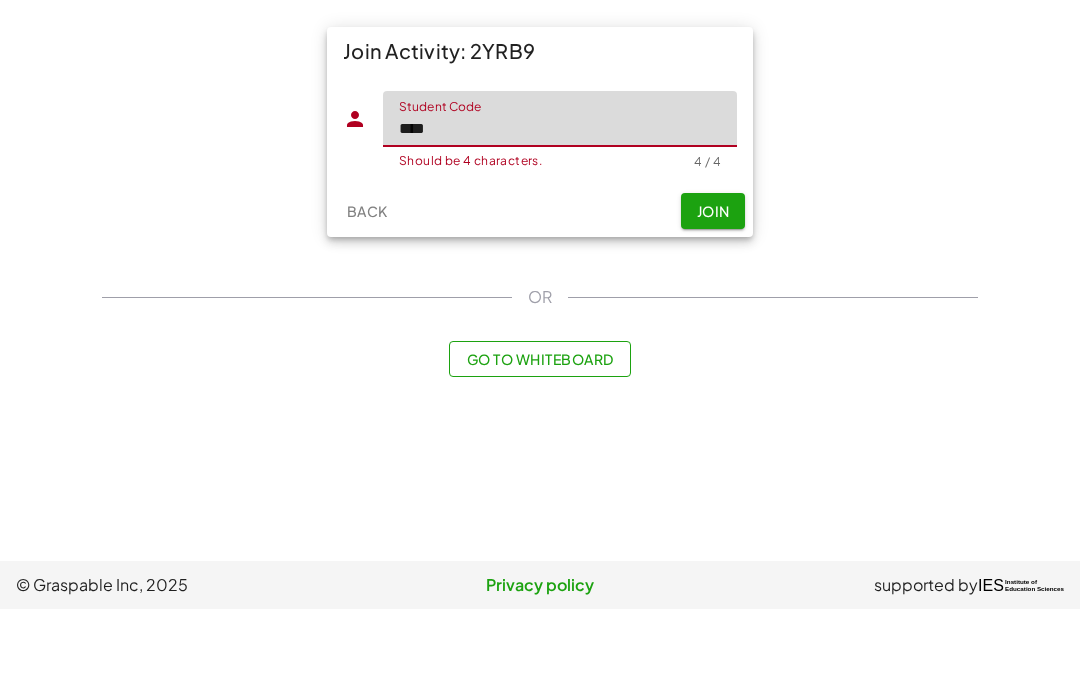 type on "****" 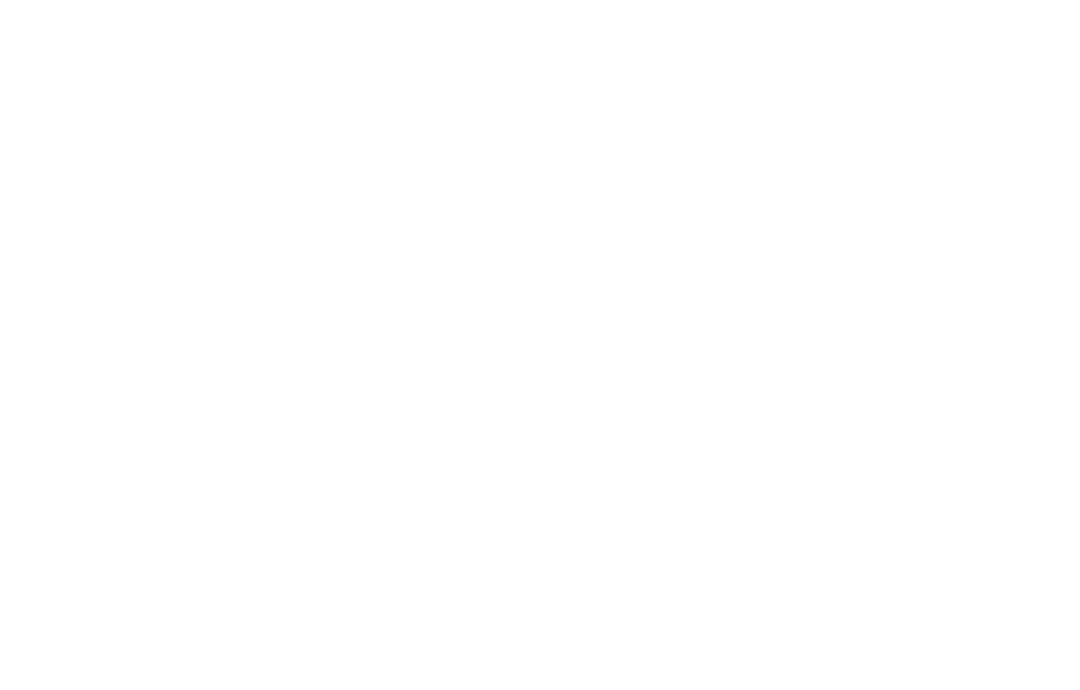 scroll, scrollTop: 0, scrollLeft: 0, axis: both 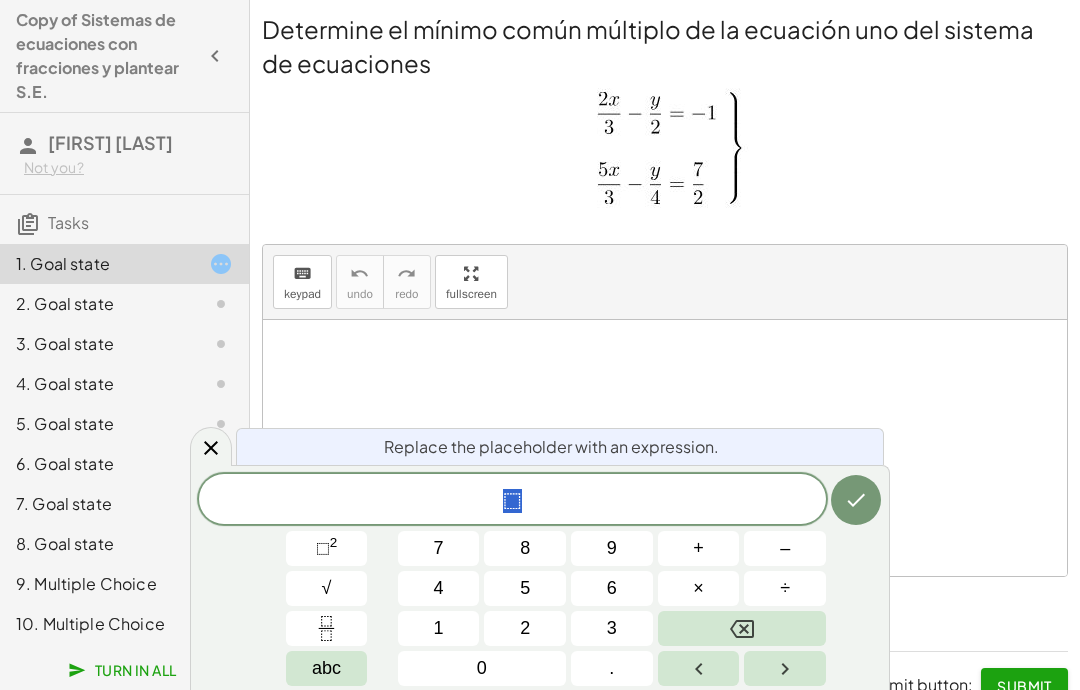 click on "+" at bounding box center (699, 548) 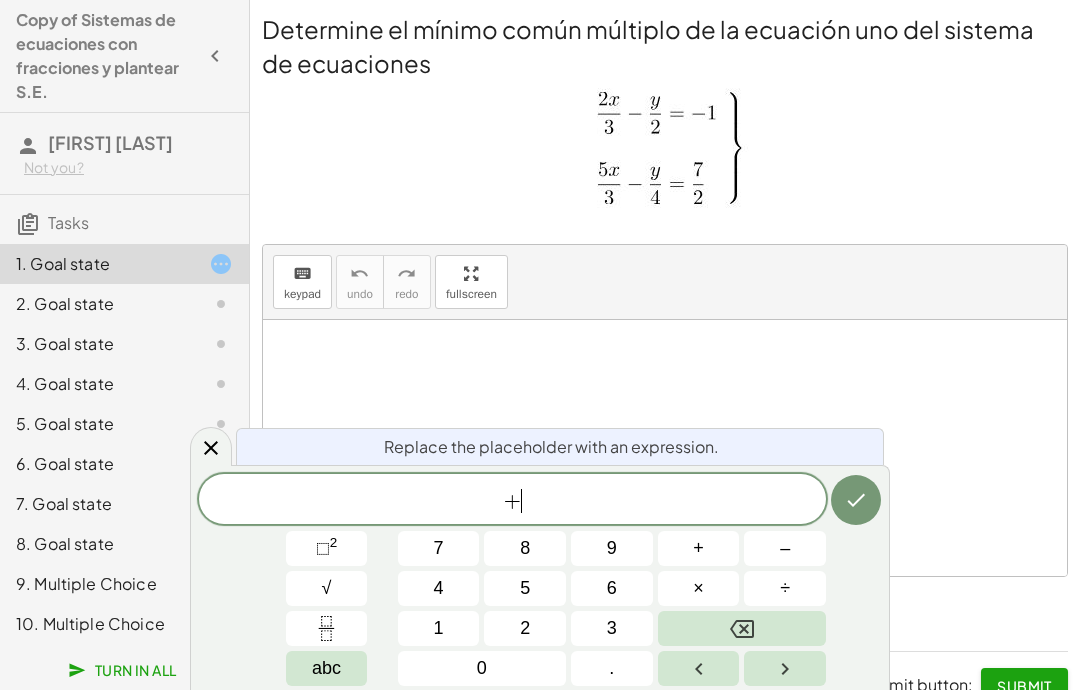 click on "Copy of Sistemas de ecuaciones con fracciones y plantear S.E. [FIRST] [LAST] Not you? Tasks 1. Goal state 2. Goal state 3. Goal state 4. Goal state 5. Goal state 6. Goal state 7. Goal state 8. Goal state 9. Multiple Choice 10. Multiple Choice Turn In All Determine el mínimo común múltiplo de la ecuación uno del sistema de ecuaciones keyboard keypad undo undo redo redo fullscreen ⬚ × Steps: 0 Reset When you think you solved the problem, press the submit button: Submit Determine el mínimo común múltiplo de la ecuación dos del sistema de ecuaciones keyboard keypad undo undo redo redo fullscreen × Steps: 0 Reset When you think you solved the problem, press the submit button: Continue Encuentre la ecuación equivalente de la primera ecuación del sistema. keyboard keypad undo undo redo redo fullscreen × Steps: 0 Goal: + · 4 · x − · 3 · y = - 6 Reset When you think you solved the problem, press the submit button: Continue keyboard keypad undo undo redo redo fullscreen 0" at bounding box center [540, 358] 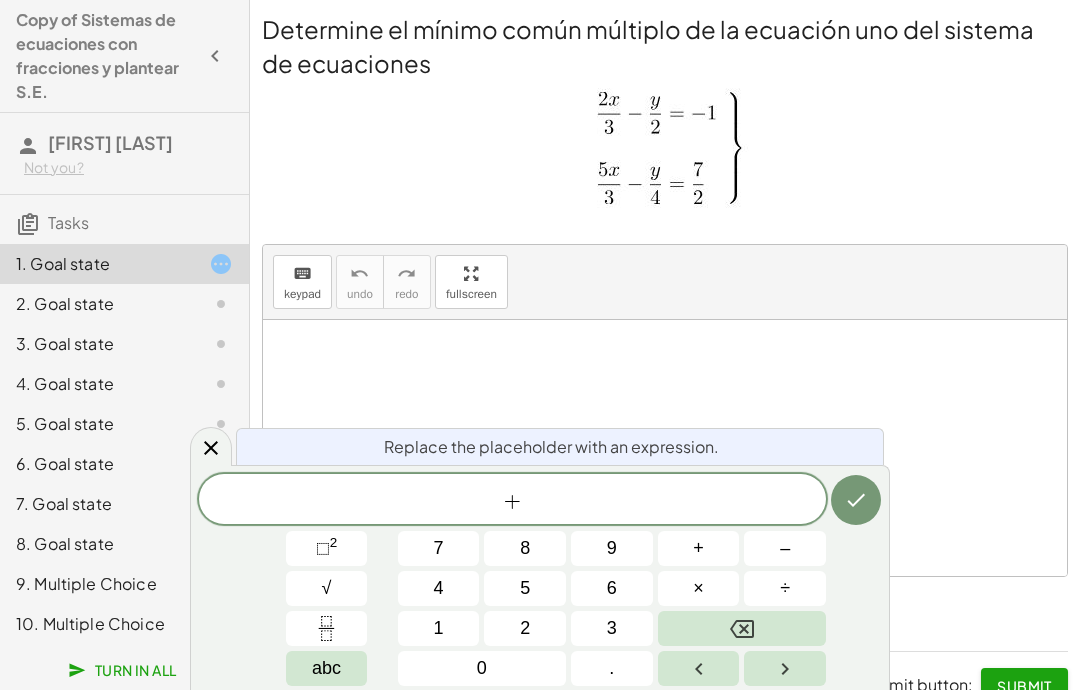 click on "Copy of Sistemas de ecuaciones con fracciones y plantear S.E. [FIRST] [LAST] Not you? Tasks 1. Goal state 2. Goal state 3. Goal state 4. Goal state 5. Goal state 6. Goal state 7. Goal state 8. Goal state 9. Multiple Choice 10. Multiple Choice Turn In All Determine el mínimo común múltiplo de la ecuación uno del sistema de ecuaciones keyboard keypad undo undo redo redo fullscreen ⬚ × Steps: 0 Reset When you think you solved the problem, press the submit button: Submit Determine el mínimo común múltiplo de la ecuación dos del sistema de ecuaciones keyboard keypad undo undo redo redo fullscreen × Steps: 0 Reset When you think you solved the problem, press the submit button: Continue Encuentre la ecuación equivalente de la primera ecuación del sistema. keyboard keypad undo undo redo redo fullscreen × Steps: 0 Goal: + · 4 · x − · 3 · y = - 6 Reset When you think you solved the problem, press the submit button: Continue keyboard keypad undo undo redo redo fullscreen 0" at bounding box center (540, 358) 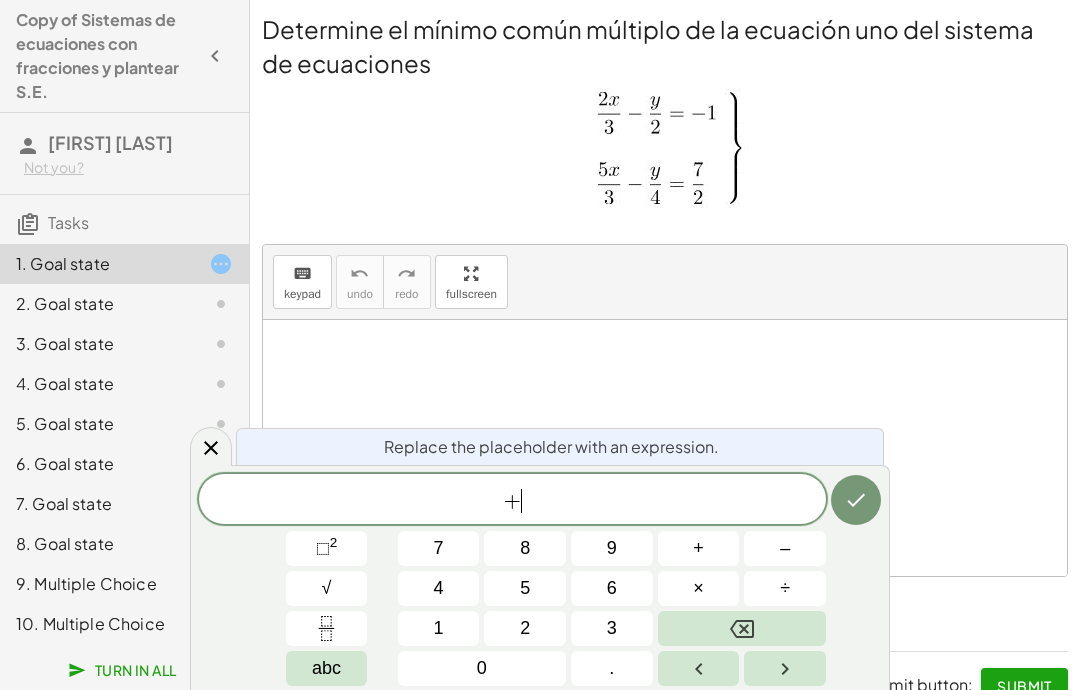 click on "Copy of Sistemas de ecuaciones con fracciones y plantear S.E. [FIRST] [LAST] Not you? Tasks 1. Goal state 2. Goal state 3. Goal state 4. Goal state 5. Goal state 6. Goal state 7. Goal state 8. Goal state 9. Multiple Choice 10. Multiple Choice Turn In All Determine el mínimo común múltiplo de la ecuación uno del sistema de ecuaciones keyboard keypad undo undo redo redo fullscreen ⬚ × Steps: 0 Reset When you think you solved the problem, press the submit button: Submit Determine el mínimo común múltiplo de la ecuación dos del sistema de ecuaciones keyboard keypad undo undo redo redo fullscreen × Steps: 0 Reset When you think you solved the problem, press the submit button: Continue Encuentre la ecuación equivalente de la primera ecuación del sistema. keyboard keypad undo undo redo redo fullscreen × Steps: 0 Goal: + · 4 · x − · 3 · y = - 6 Reset When you think you solved the problem, press the submit button: Continue keyboard keypad undo undo redo redo fullscreen 0" at bounding box center (540, 358) 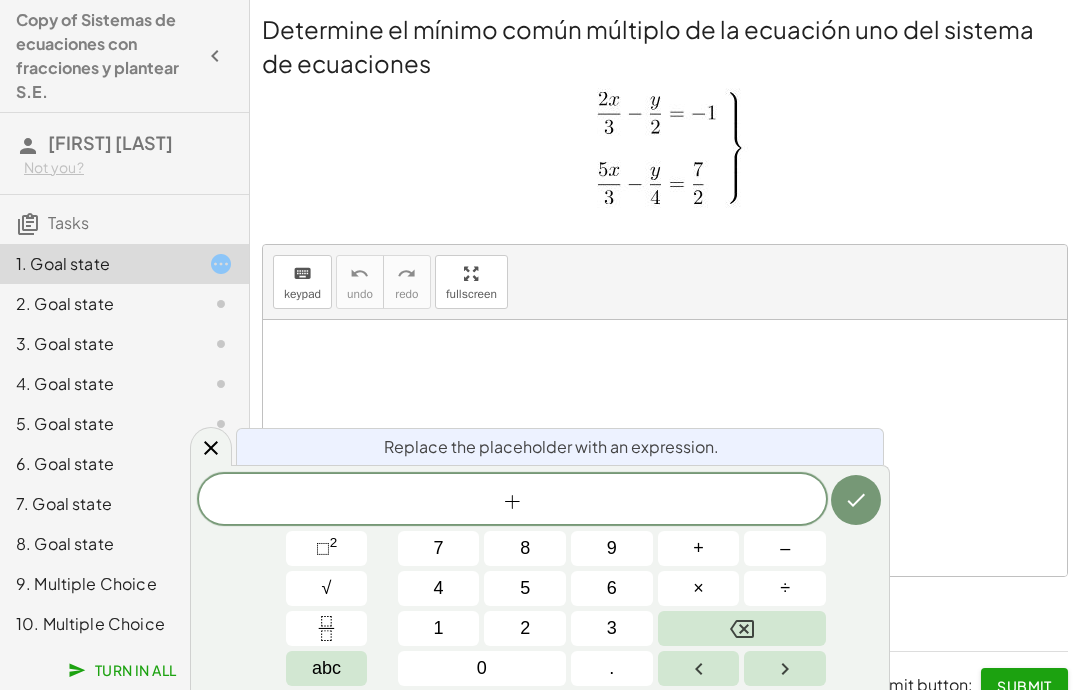 click on "6" at bounding box center (612, 588) 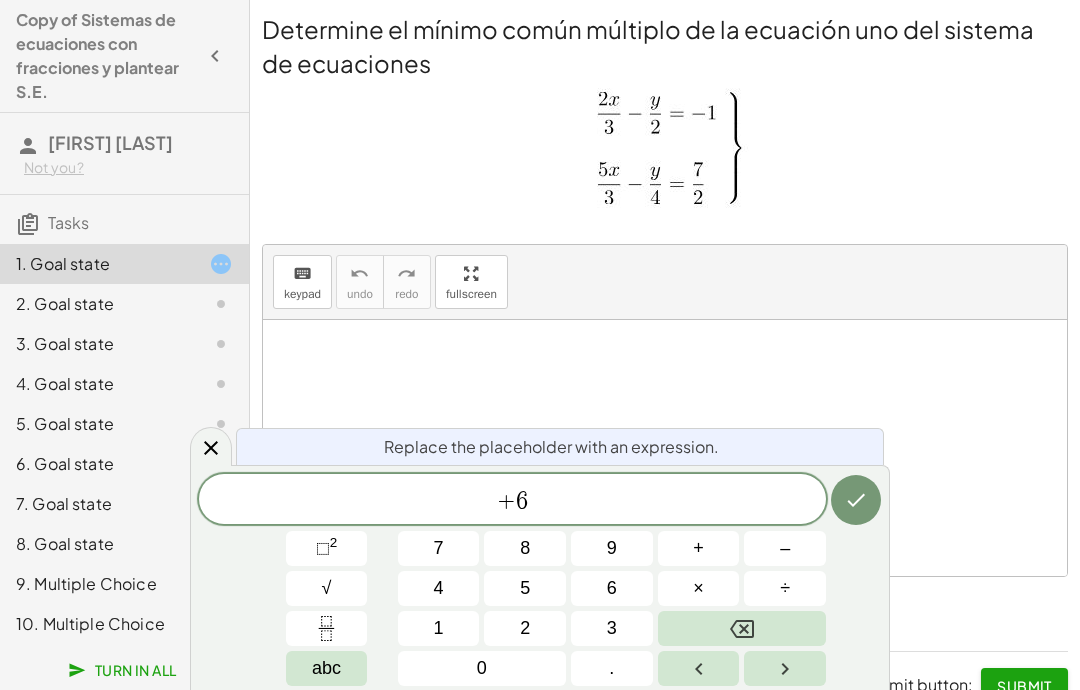 click on "Copy of Sistemas de ecuaciones con fracciones y plantear S.E. [FIRST] [LAST] Not you? Tasks 1. Goal state 2. Goal state 3. Goal state 4. Goal state 5. Goal state 6. Goal state 7. Goal state 8. Goal state 9. Multiple Choice 10. Multiple Choice Turn In All Determine el mínimo común múltiplo de la ecuación uno del sistema de ecuaciones keyboard keypad undo undo redo redo fullscreen ⬚ × Steps: 0 Reset When you think you solved the problem, press the submit button: Submit Determine el mínimo común múltiplo de la ecuación dos del sistema de ecuaciones keyboard keypad undo undo redo redo fullscreen × Steps: 0 Reset When you think you solved the problem, press the submit button: Continue Encuentre la ecuación equivalente de la primera ecuación del sistema. keyboard keypad undo undo redo redo fullscreen × Steps: 0 Goal: + · 4 · x − · 3 · y = - 6 Reset When you think you solved the problem, press the submit button: Continue keyboard keypad undo undo redo redo fullscreen 0" at bounding box center [540, 358] 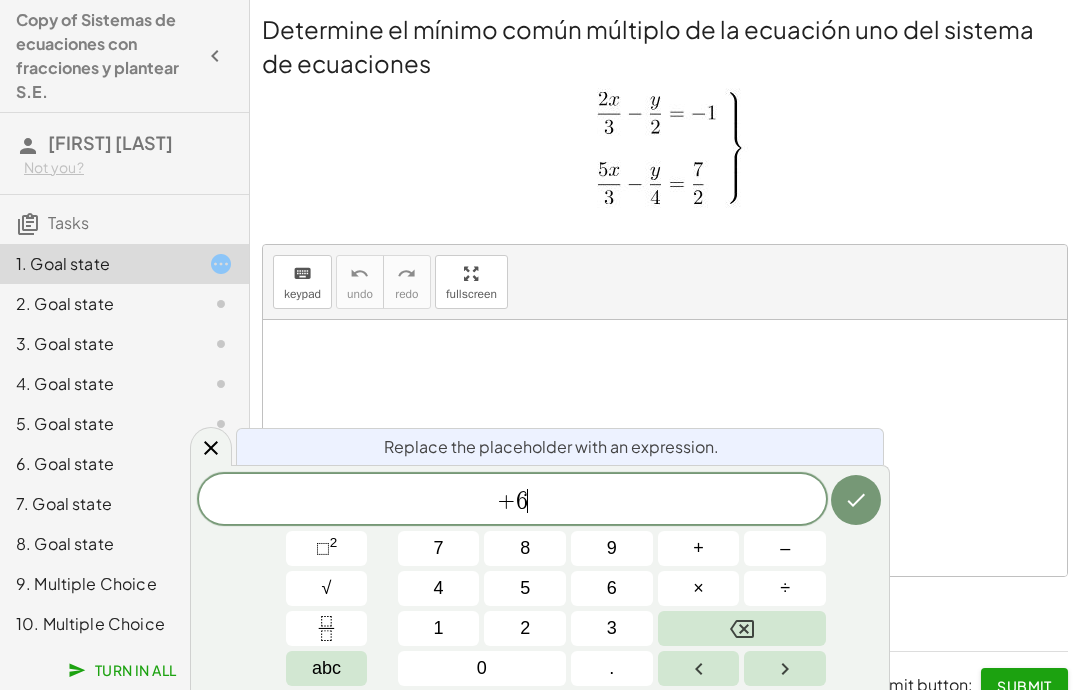 click on "Copy of Sistemas de ecuaciones con fracciones y plantear S.E. [FIRST] [LAST] Not you? Tasks 1. Goal state 2. Goal state 3. Goal state 4. Goal state 5. Goal state 6. Goal state 7. Goal state 8. Goal state 9. Multiple Choice 10. Multiple Choice Turn In All Determine el mínimo común múltiplo de la ecuación uno del sistema de ecuaciones keyboard keypad undo undo redo redo fullscreen ⬚ × Steps: 0 Reset When you think you solved the problem, press the submit button: Submit Determine el mínimo común múltiplo de la ecuación dos del sistema de ecuaciones keyboard keypad undo undo redo redo fullscreen × Steps: 0 Reset When you think you solved the problem, press the submit button: Continue Encuentre la ecuación equivalente de la primera ecuación del sistema. keyboard keypad undo undo redo redo fullscreen × Steps: 0 Goal: + · 4 · x − · 3 · y = - 6 Reset When you think you solved the problem, press the submit button: Continue keyboard keypad undo undo redo redo fullscreen 0" at bounding box center (540, 358) 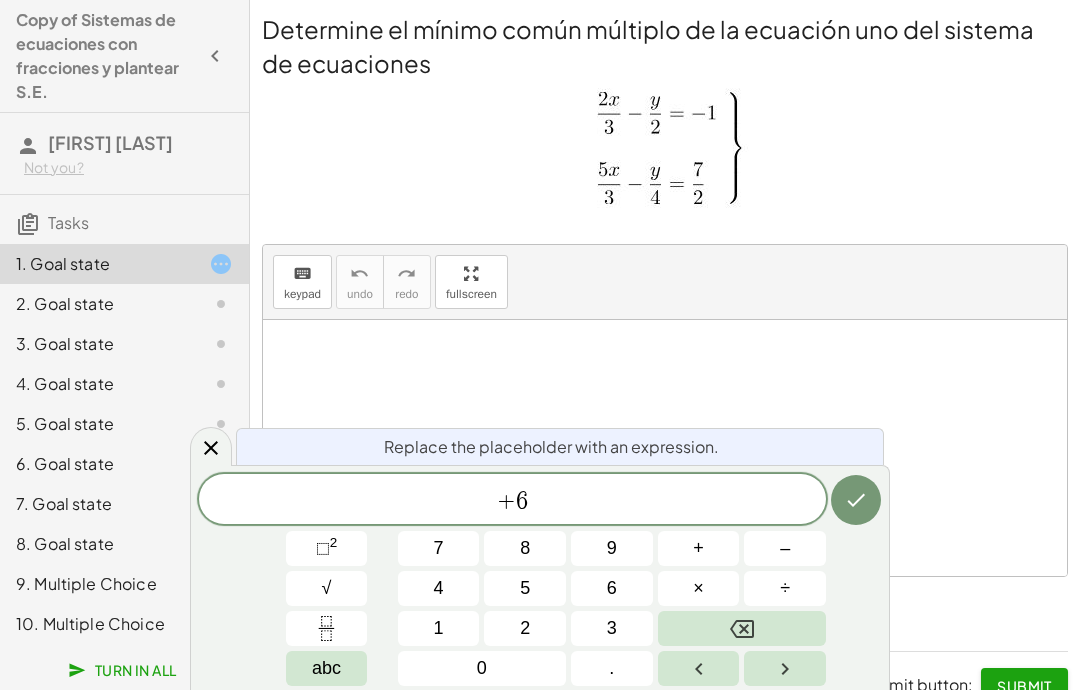 click on "Copy of Sistemas de ecuaciones con fracciones y plantear S.E. [FIRST] [LAST] Not you? Tasks 1. Goal state 2. Goal state 3. Goal state 4. Goal state 5. Goal state 6. Goal state 7. Goal state 8. Goal state 9. Multiple Choice 10. Multiple Choice Turn In All Determine el mínimo común múltiplo de la ecuación uno del sistema de ecuaciones keyboard keypad undo undo redo redo fullscreen ⬚ × Steps: 0 Reset When you think you solved the problem, press the submit button: Submit Determine el mínimo común múltiplo de la ecuación dos del sistema de ecuaciones keyboard keypad undo undo redo redo fullscreen × Steps: 0 Reset When you think you solved the problem, press the submit button: Continue Encuentre la ecuación equivalente de la primera ecuación del sistema. keyboard keypad undo undo redo redo fullscreen × Steps: 0 Goal: + · 4 · x − · 3 · y = - 6 Reset When you think you solved the problem, press the submit button: Continue keyboard keypad undo undo redo redo fullscreen 0" at bounding box center (540, 358) 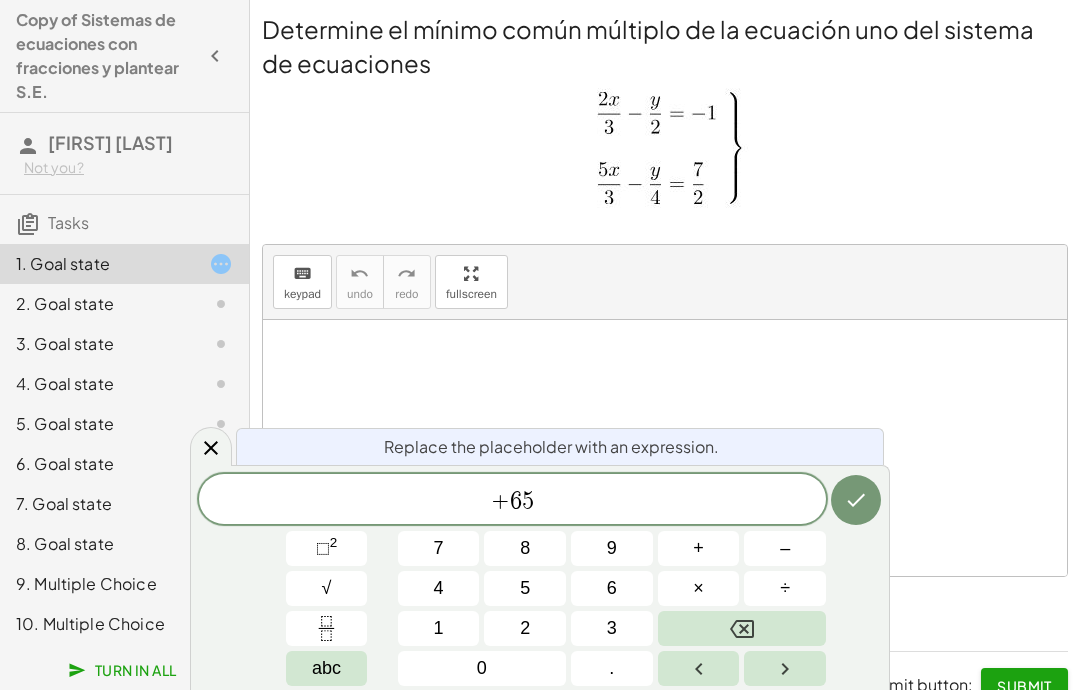 click on "2" at bounding box center (525, 628) 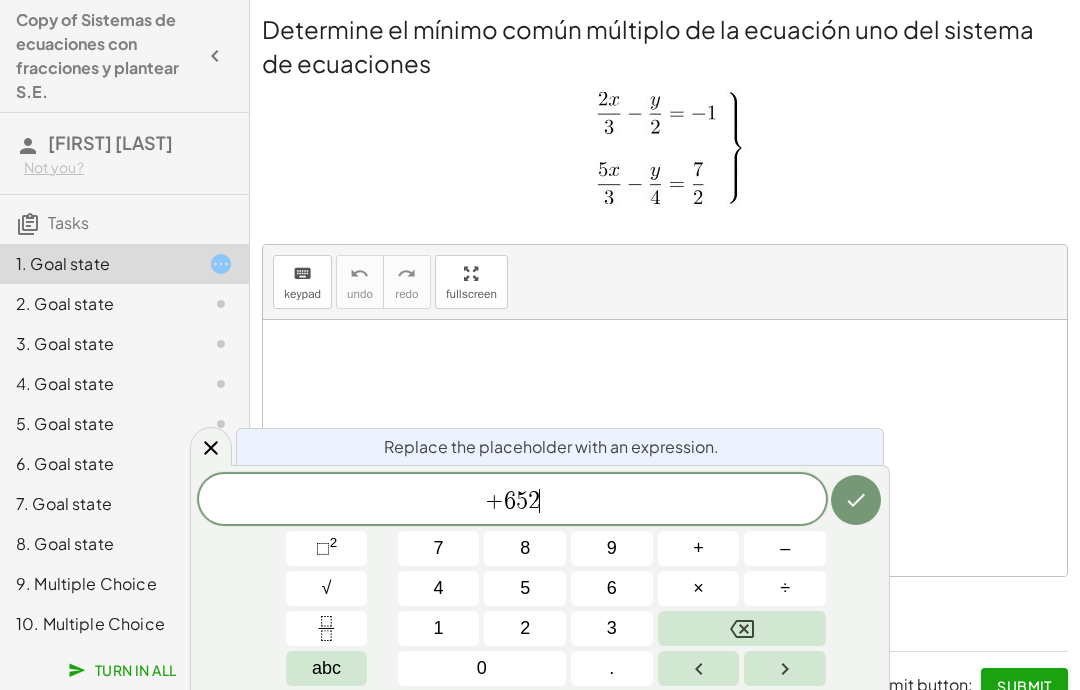 click on "3" at bounding box center (612, 628) 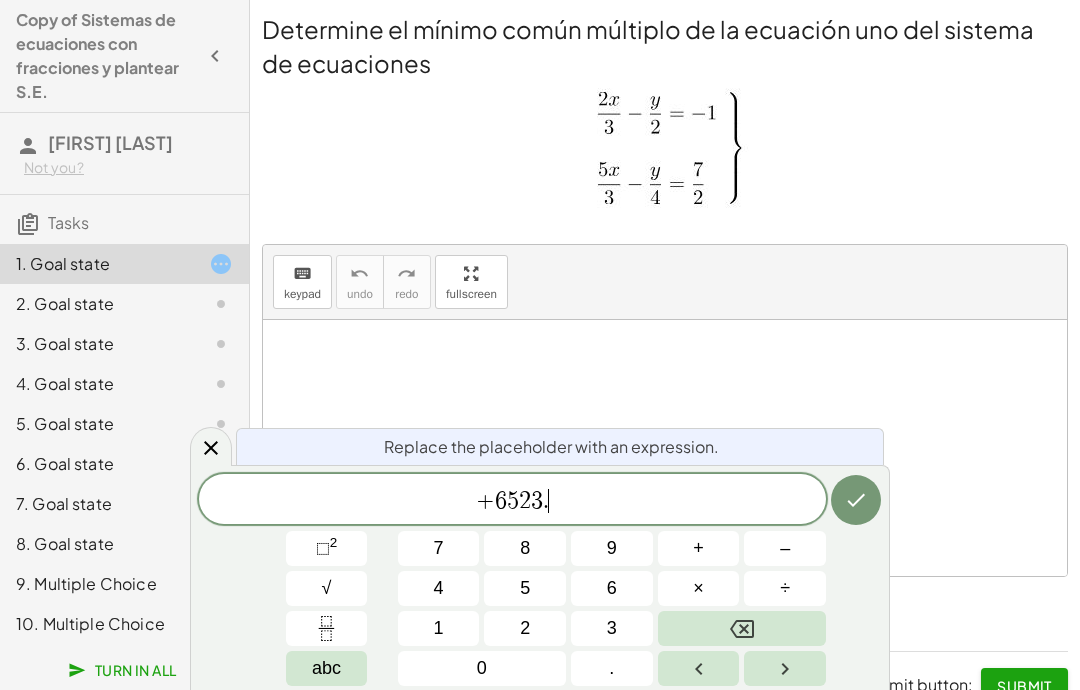 click on "." at bounding box center [612, 668] 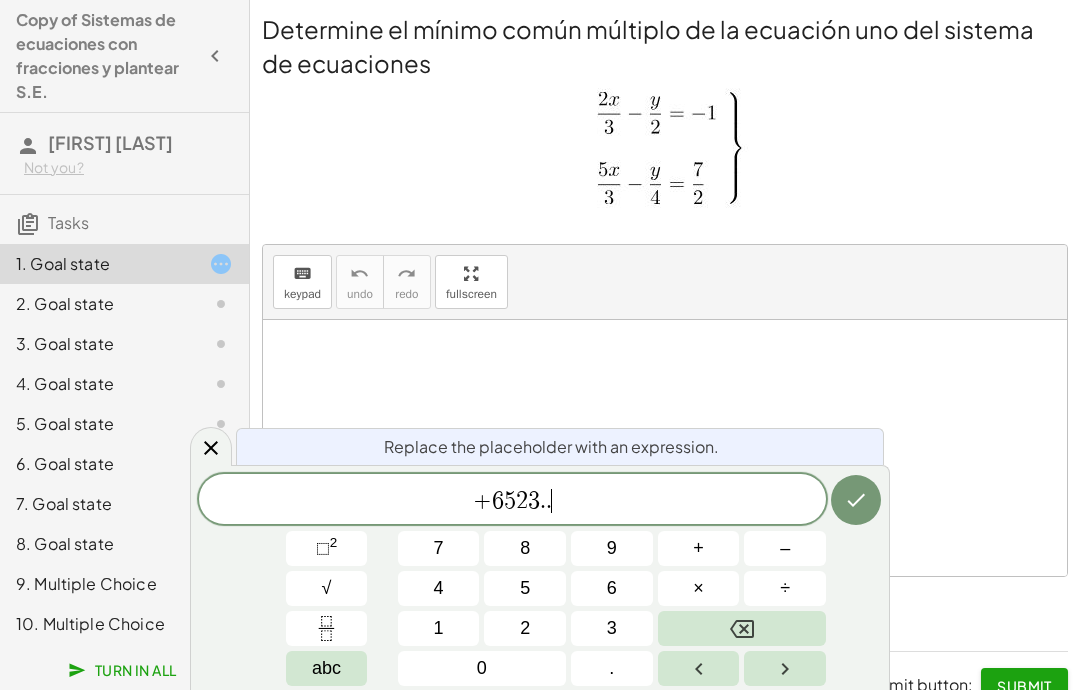 click on "Copy of Sistemas de ecuaciones con fracciones y plantear S.E. [FIRST] [LAST] Not you? Tasks 1. Goal state 2. Goal state 3. Goal state 4. Goal state 5. Goal state 6. Goal state 7. Goal state 8. Goal state 9. Multiple Choice 10. Multiple Choice Turn In All Determine el mínimo común múltiplo de la ecuación uno del sistema de ecuaciones keyboard keypad undo undo redo redo fullscreen ⬚ × Steps: 0 Reset When you think you solved the problem, press the submit button: Submit Determine el mínimo común múltiplo de la ecuación dos del sistema de ecuaciones keyboard keypad undo undo redo redo fullscreen × Steps: 0 Reset When you think you solved the problem, press the submit button: Continue Encuentre la ecuación equivalente de la primera ecuación del sistema. keyboard keypad undo undo redo redo fullscreen × Steps: 0 Goal: + · 4 · x − · 3 · y = - 6 Reset When you think you solved the problem, press the submit button: Continue keyboard keypad undo undo redo redo fullscreen 0" at bounding box center (540, 358) 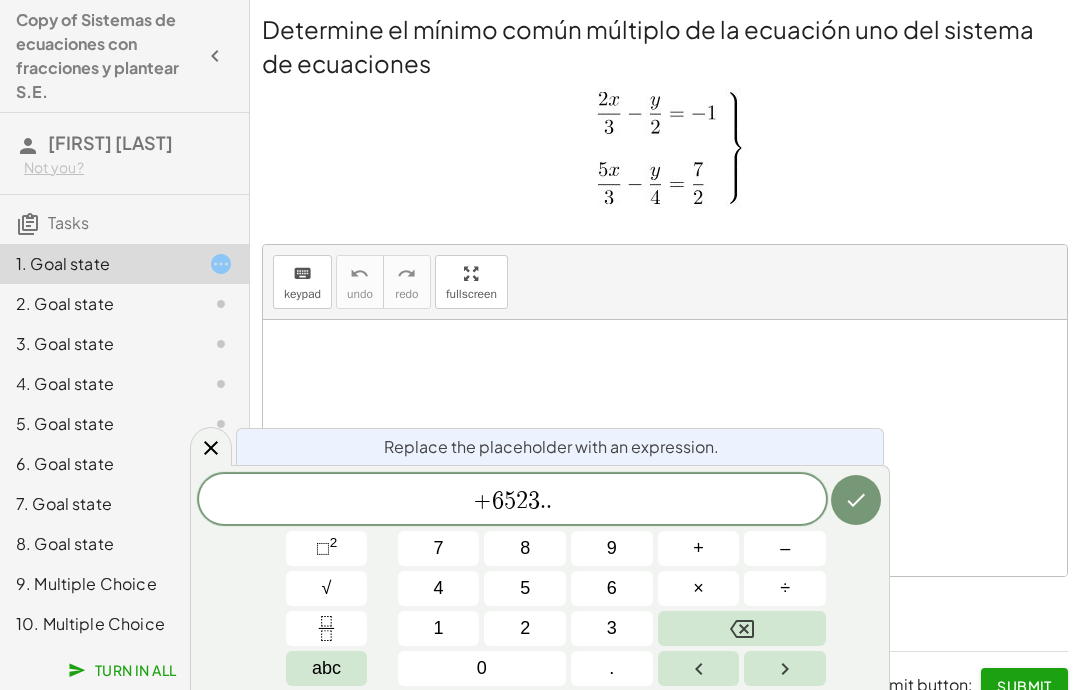click on "3" at bounding box center (612, 628) 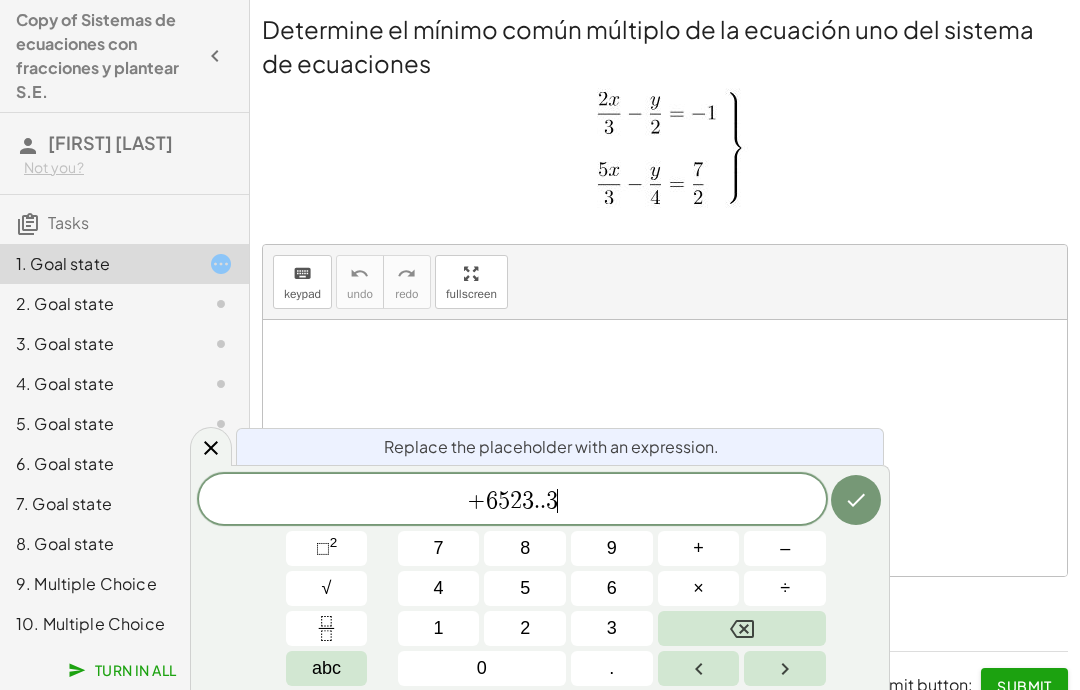 click on "+ [PHONE]" at bounding box center (540, 580) 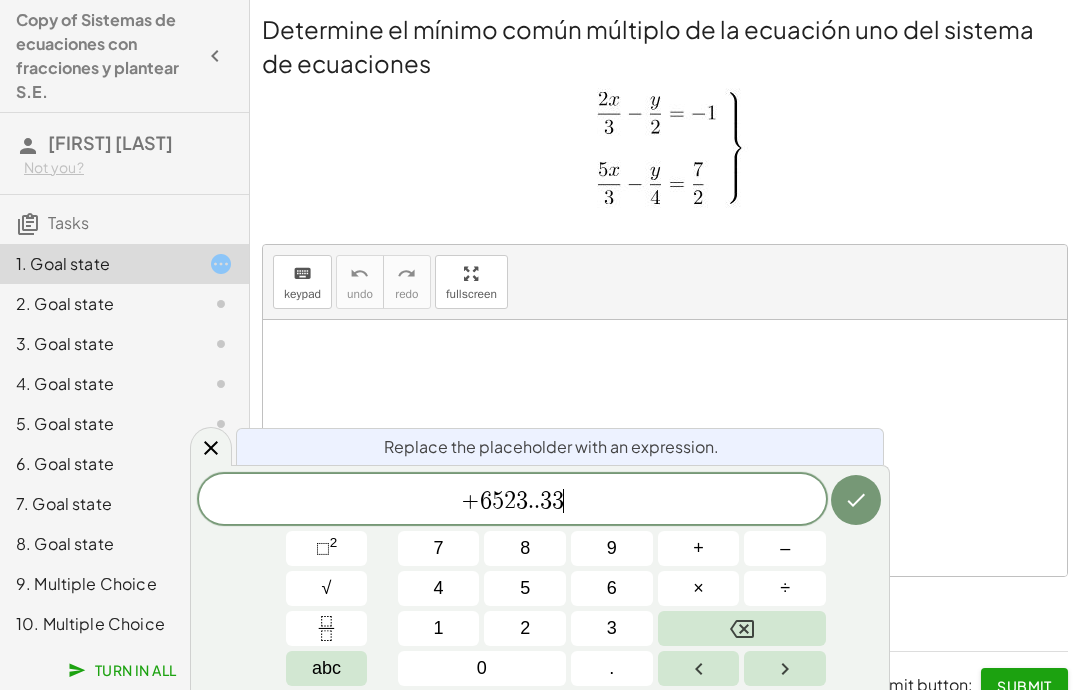 click on "3" at bounding box center (612, 628) 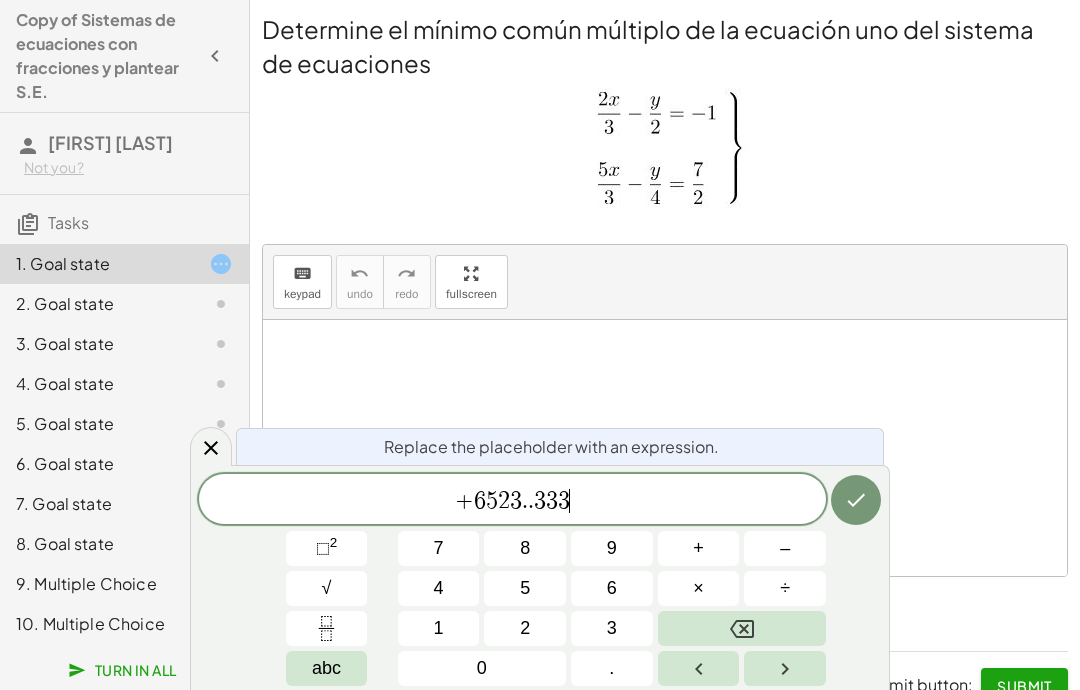 scroll, scrollTop: 80, scrollLeft: 0, axis: vertical 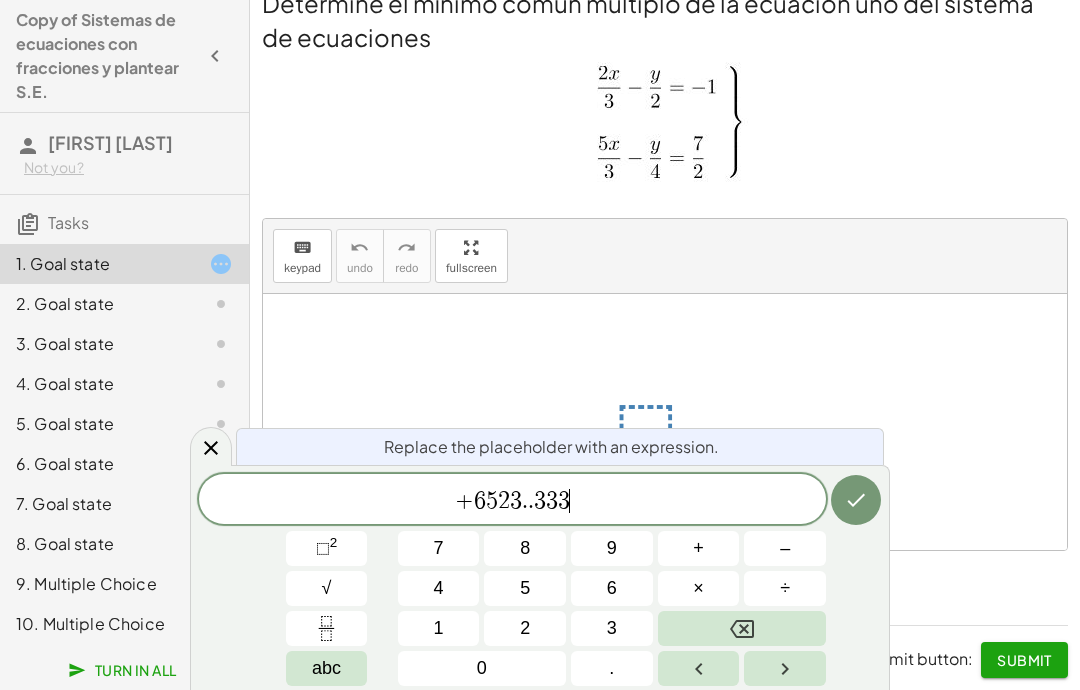 click on "Replace the placeholder with an expression." at bounding box center [551, 447] 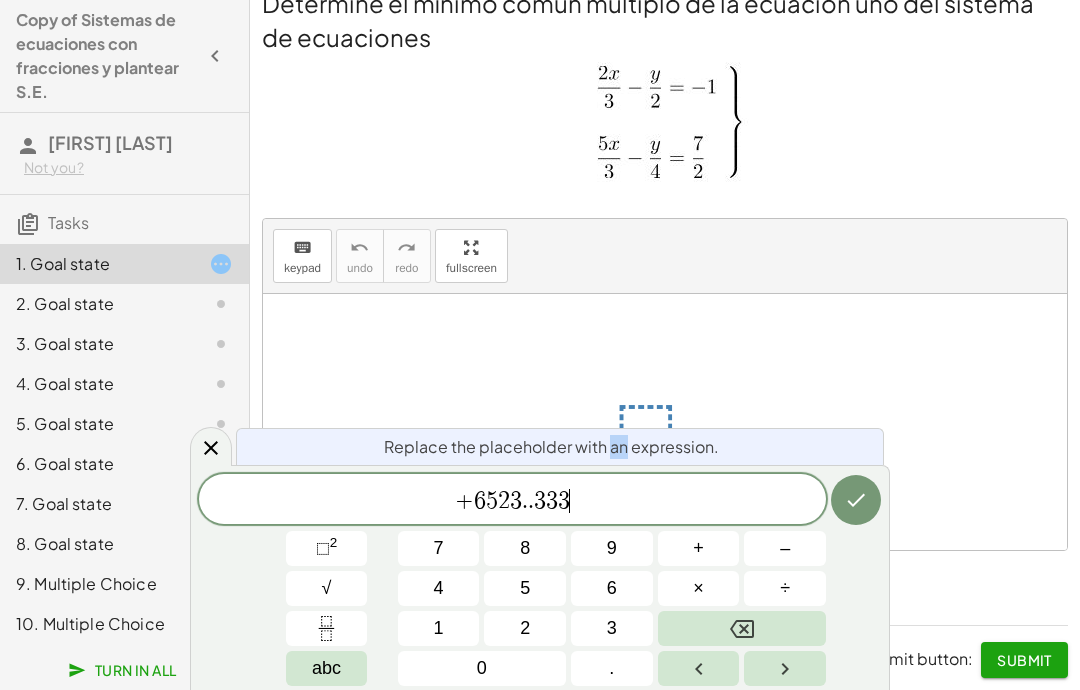 click on "+ [PHONE]" 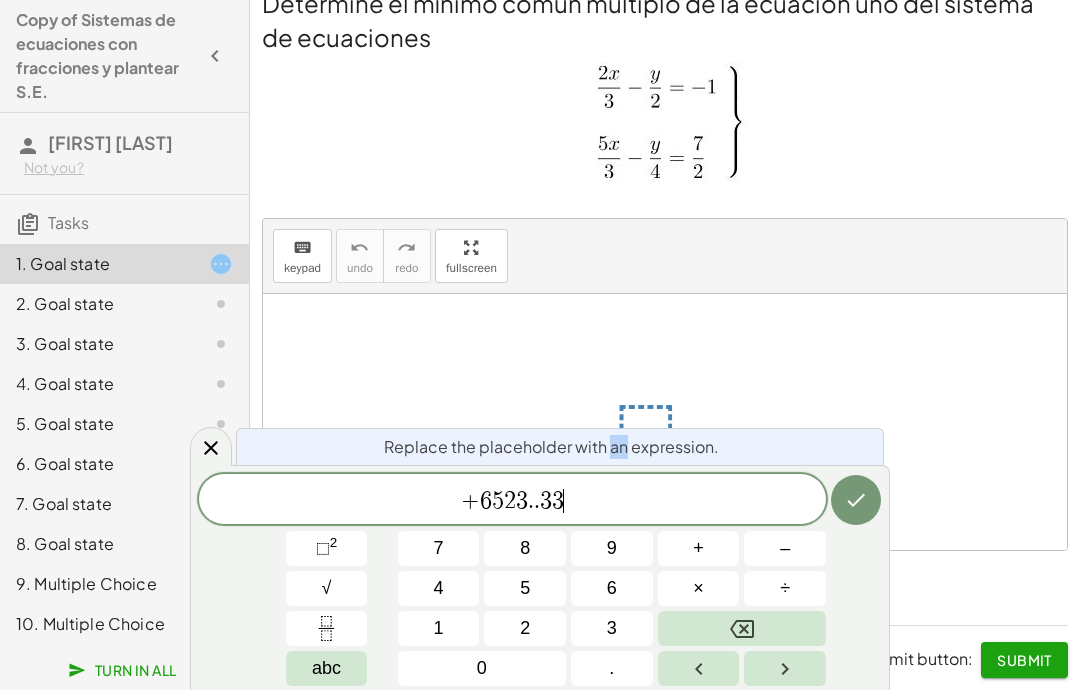 click at bounding box center [742, 628] 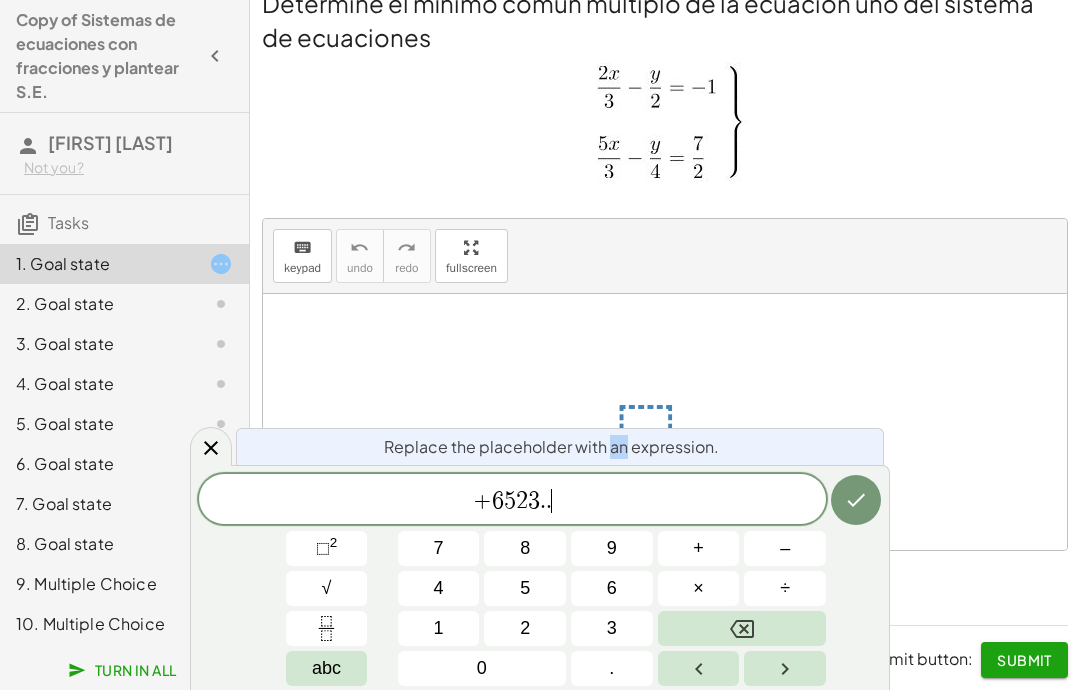 click 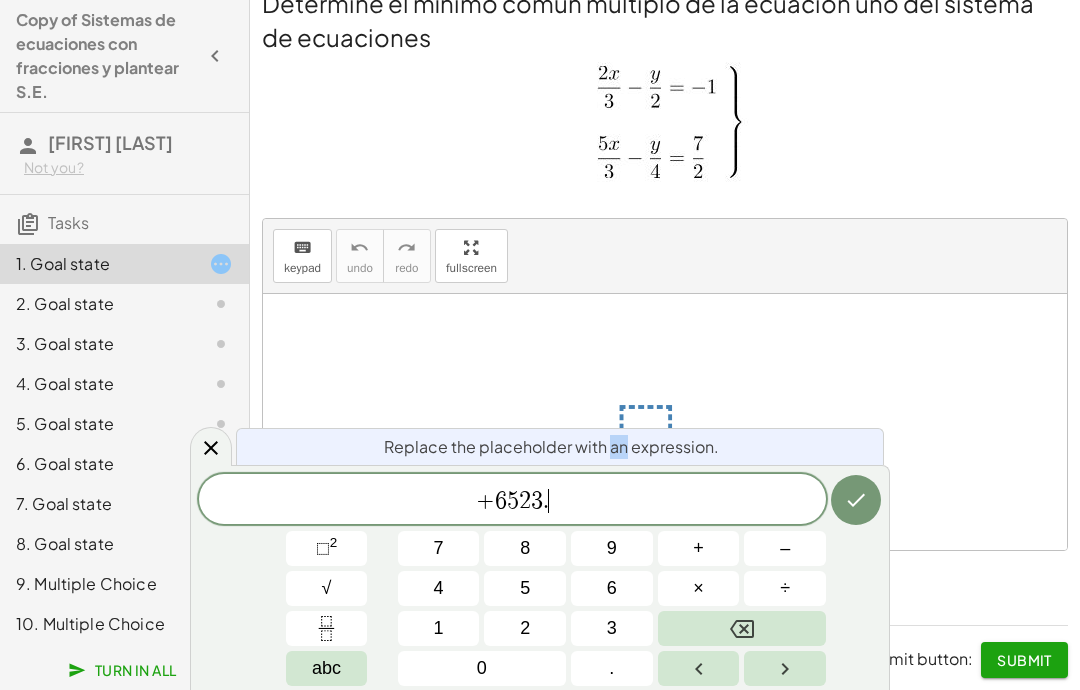 click 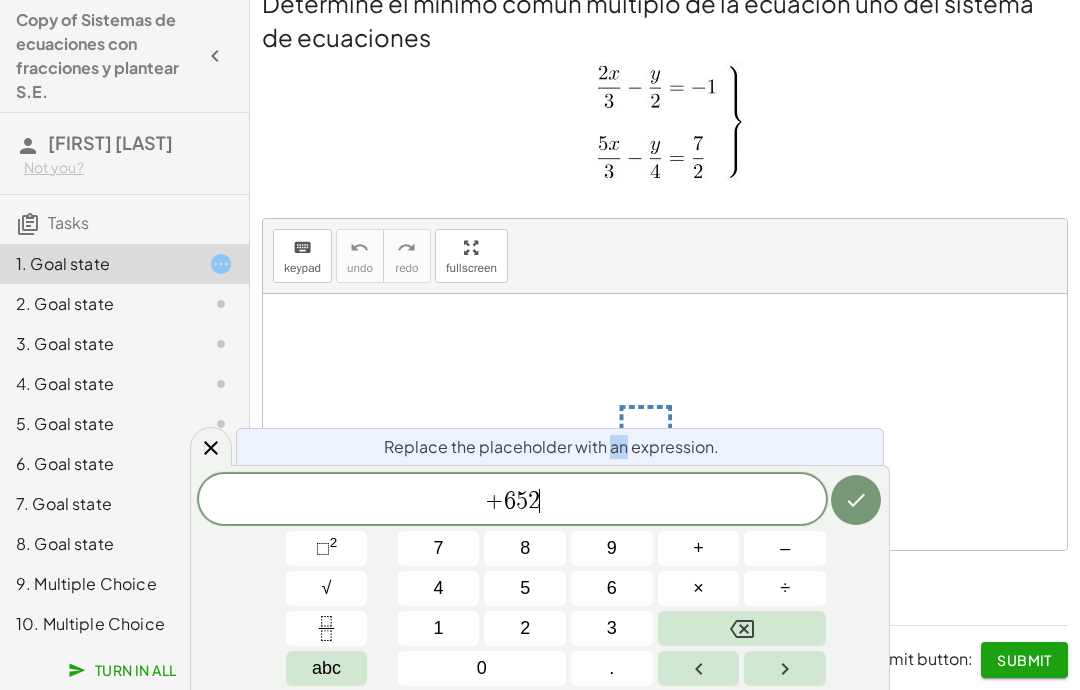 click 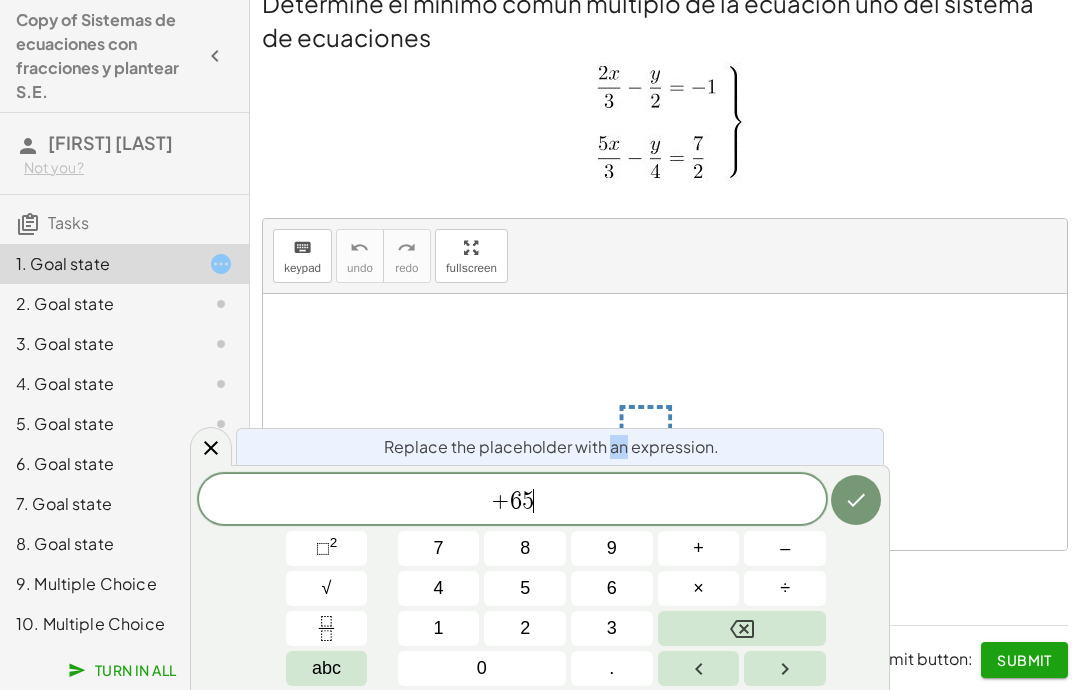 click 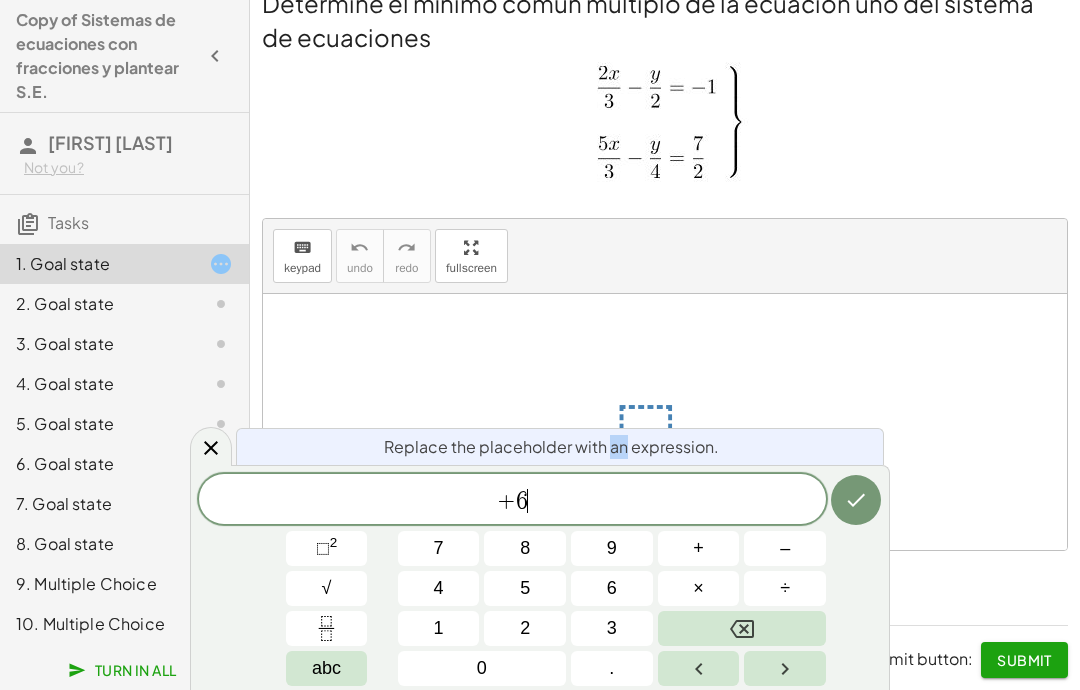 click 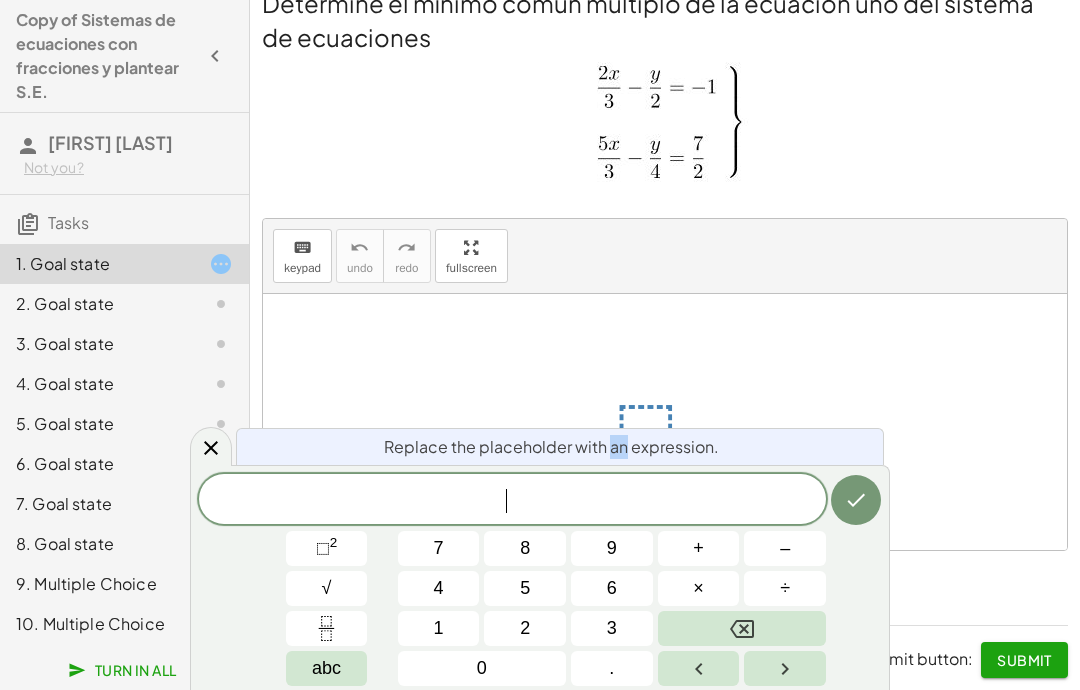 click 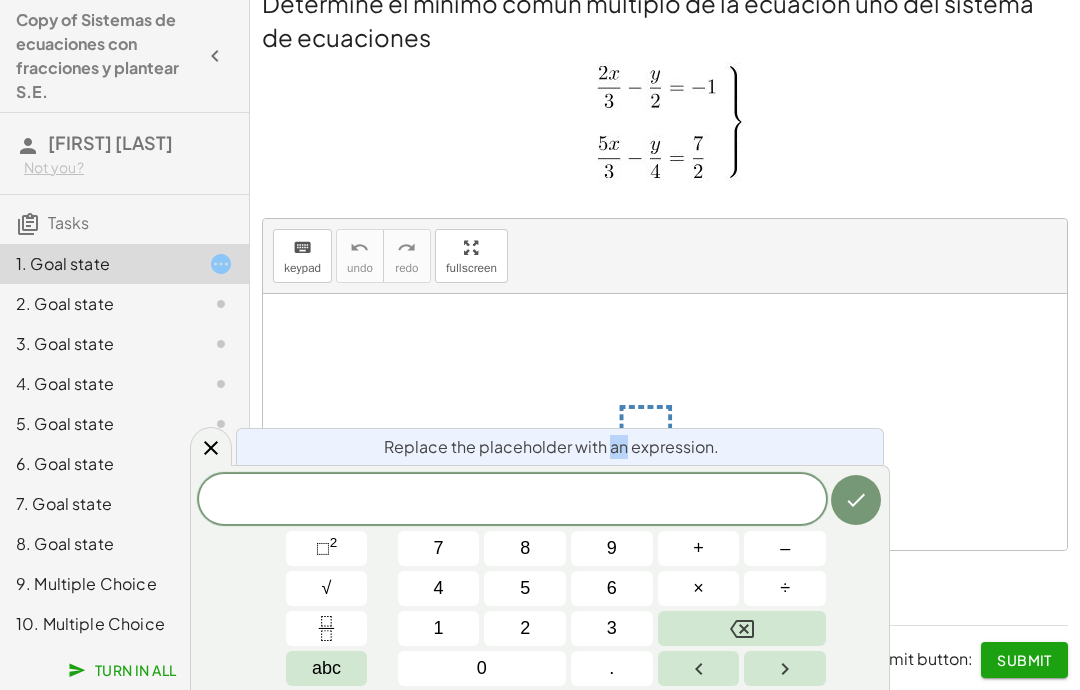 click on "2" at bounding box center [525, 628] 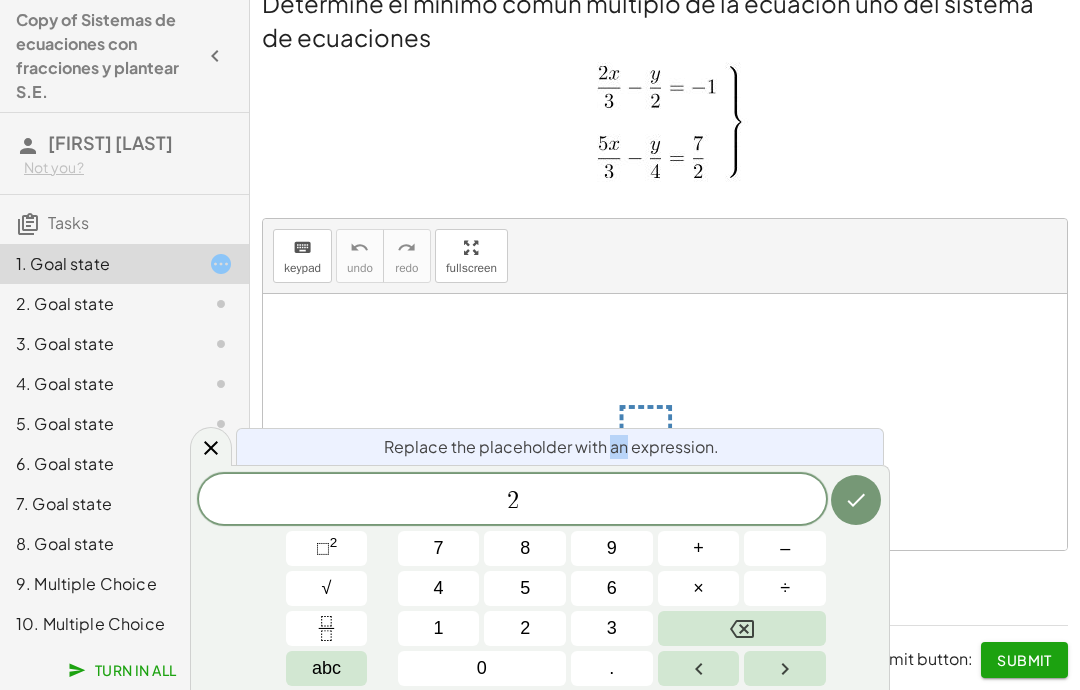 click on "abc" at bounding box center [327, 668] 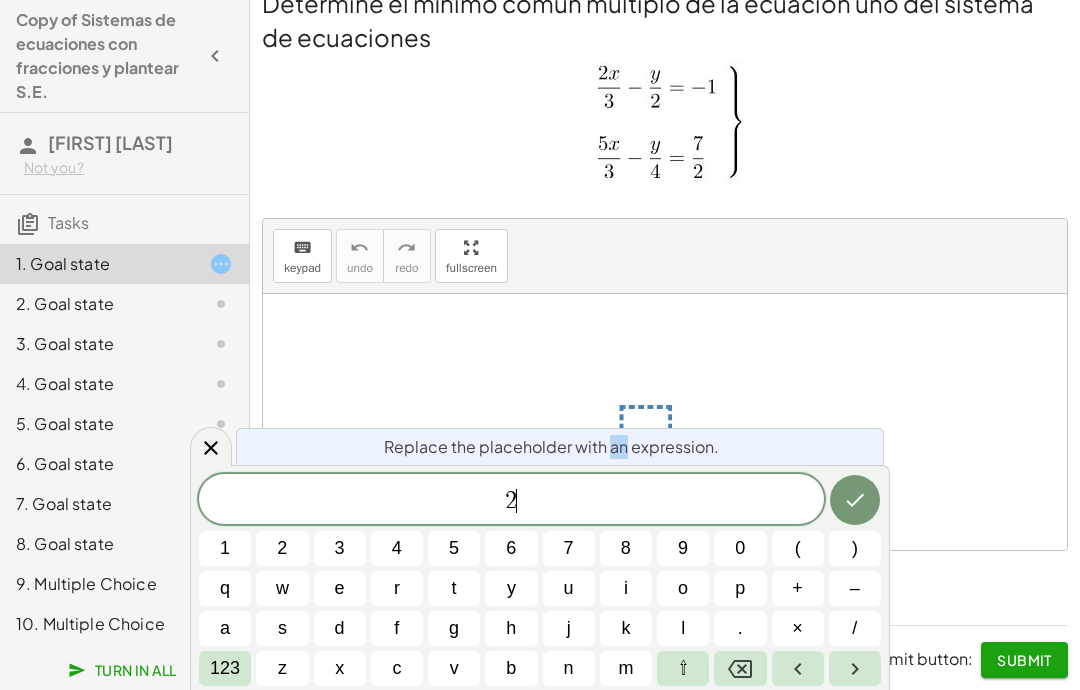 click on "x" at bounding box center (339, 668) 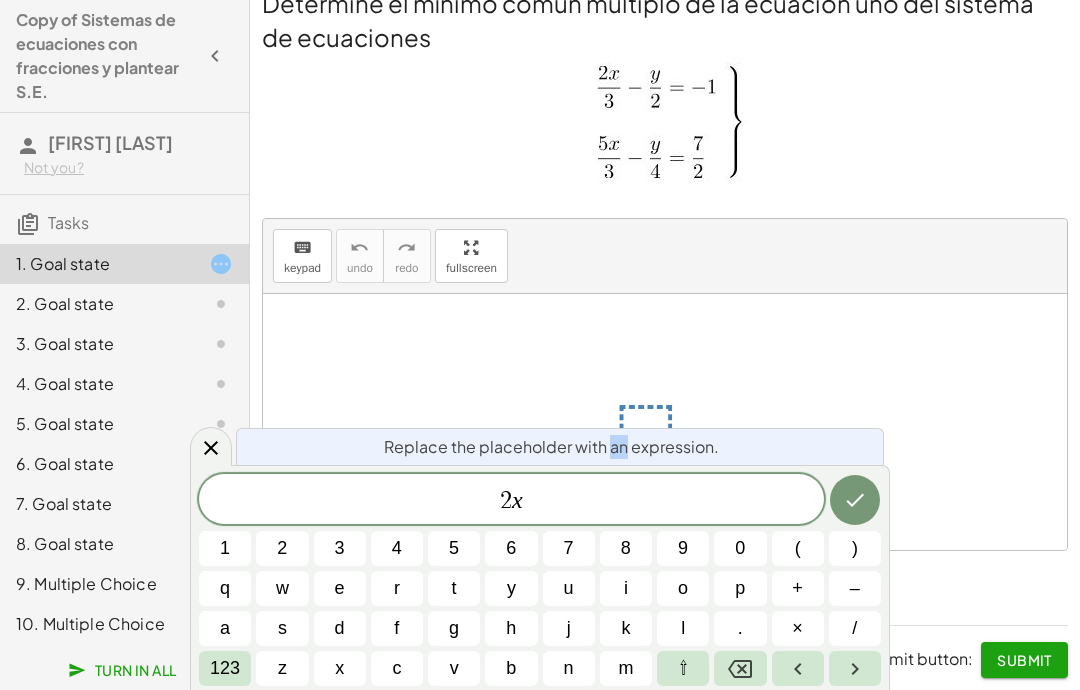 click on "123" at bounding box center [225, 668] 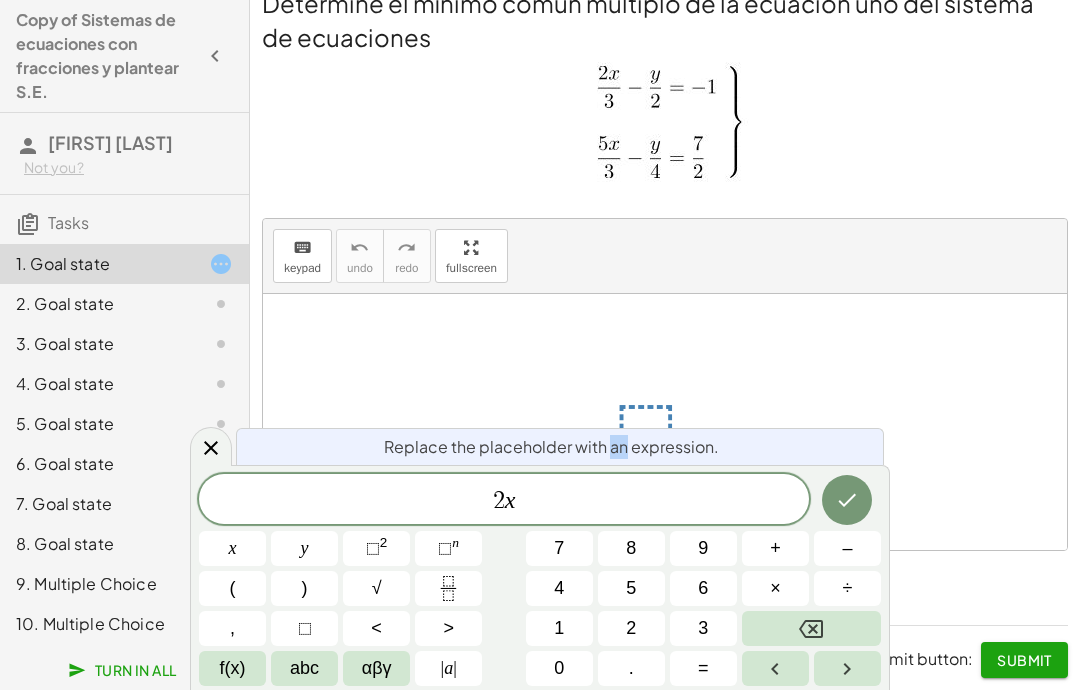 click on "f(x)" at bounding box center (232, 668) 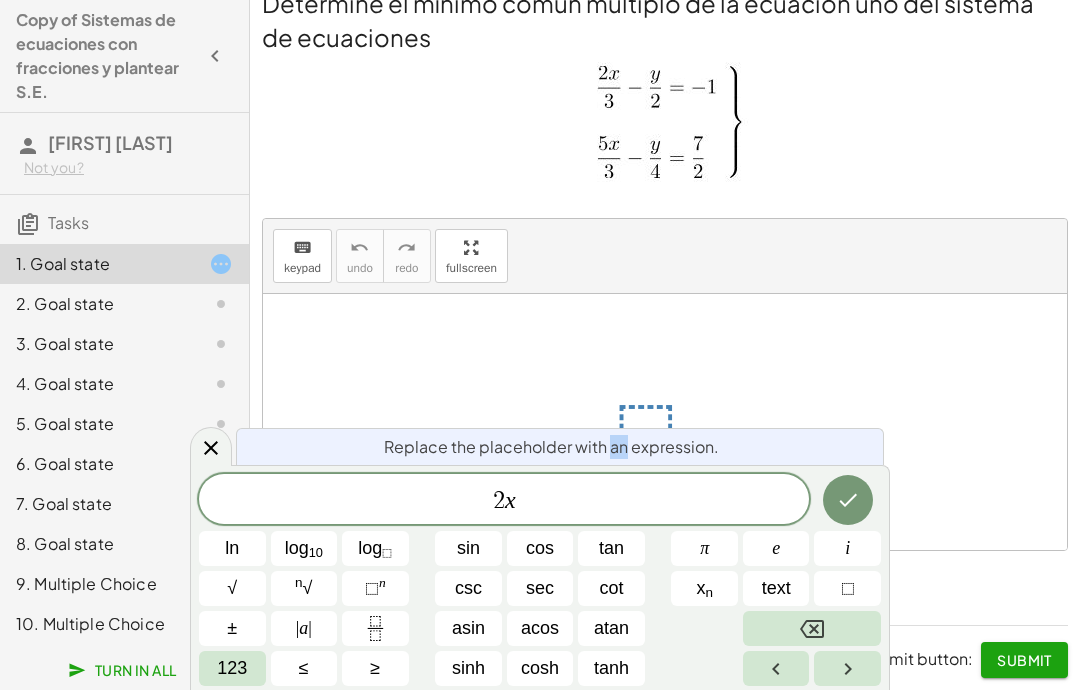 click on "123" at bounding box center (232, 668) 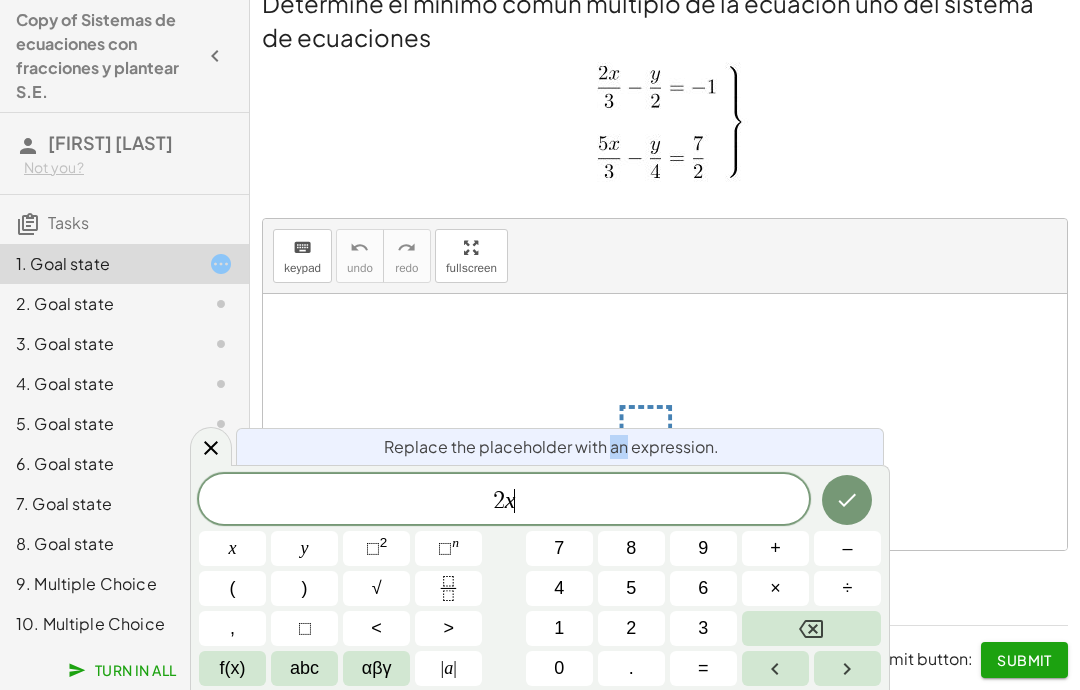click on "αβγ" at bounding box center [376, 668] 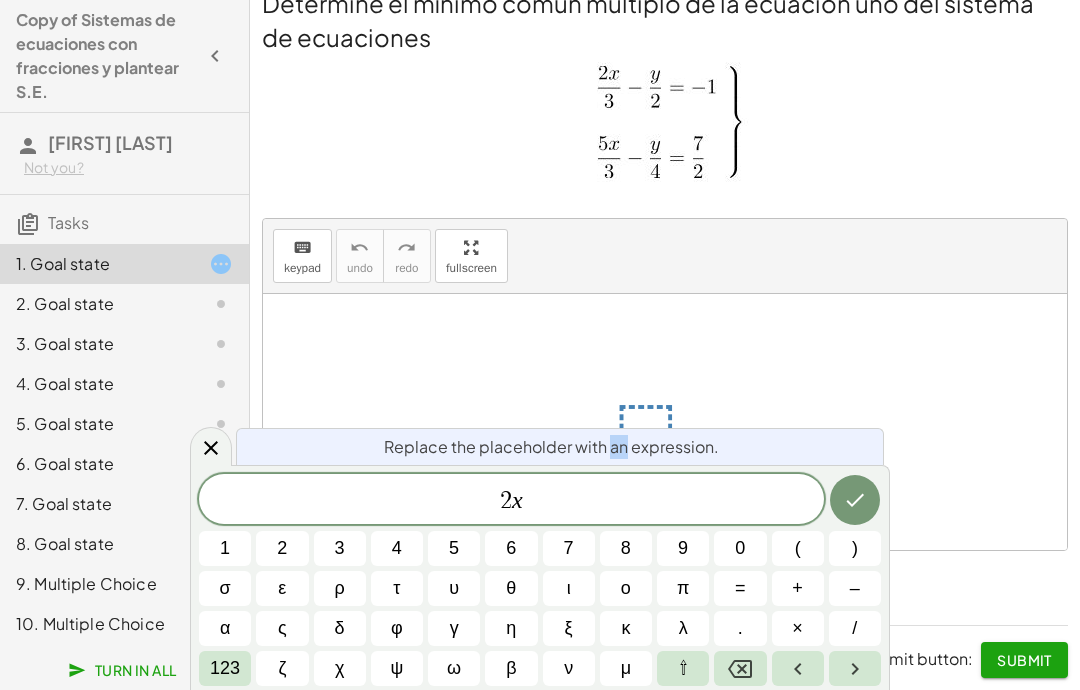 click on "/" at bounding box center (855, 628) 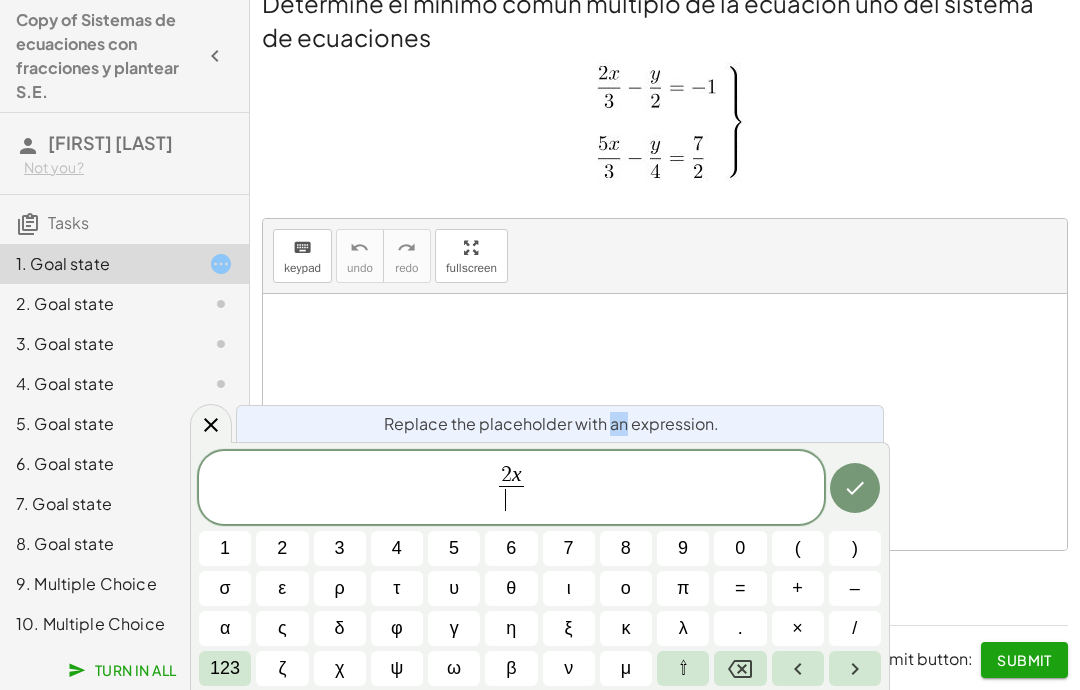 click on "123" at bounding box center (225, 668) 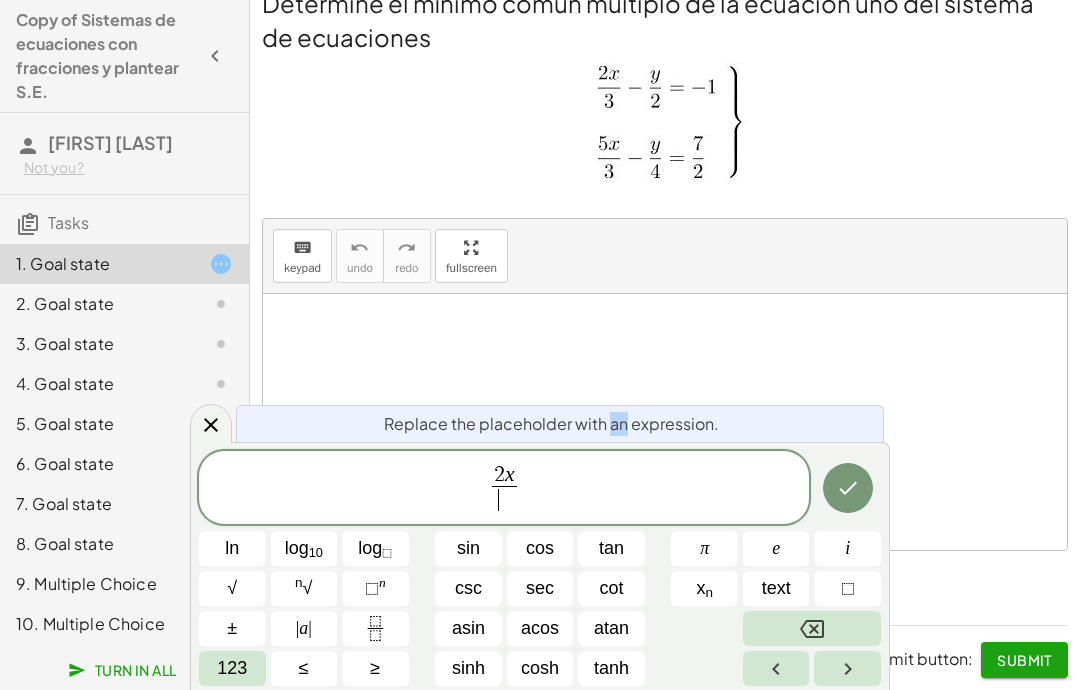 click on "123" at bounding box center [232, 668] 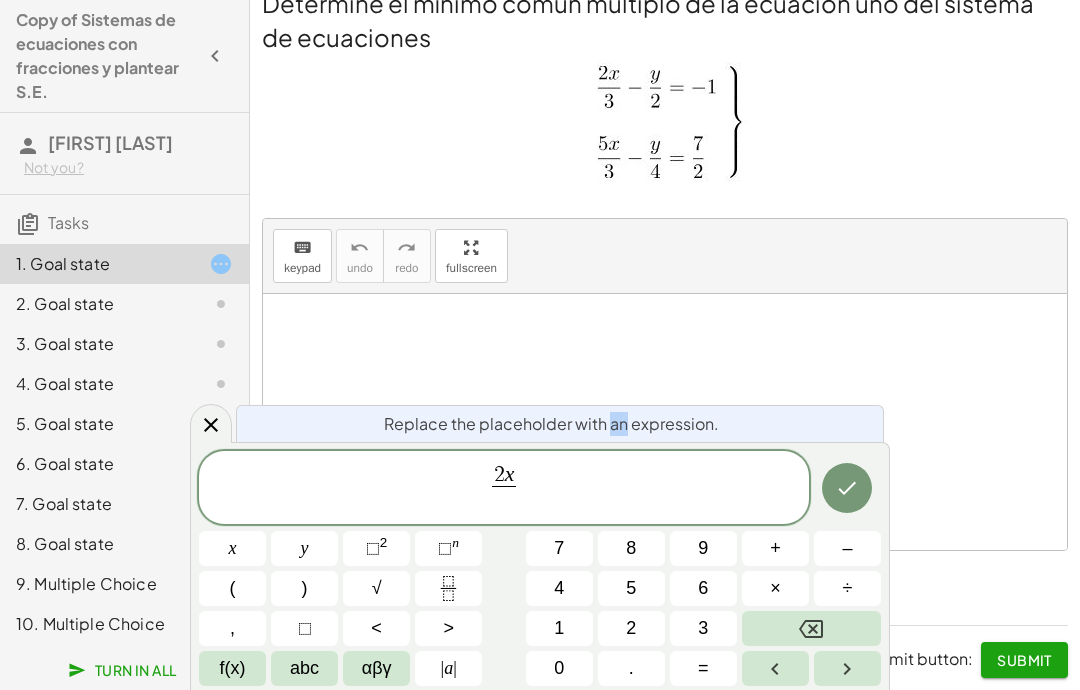 click on "3" at bounding box center (703, 628) 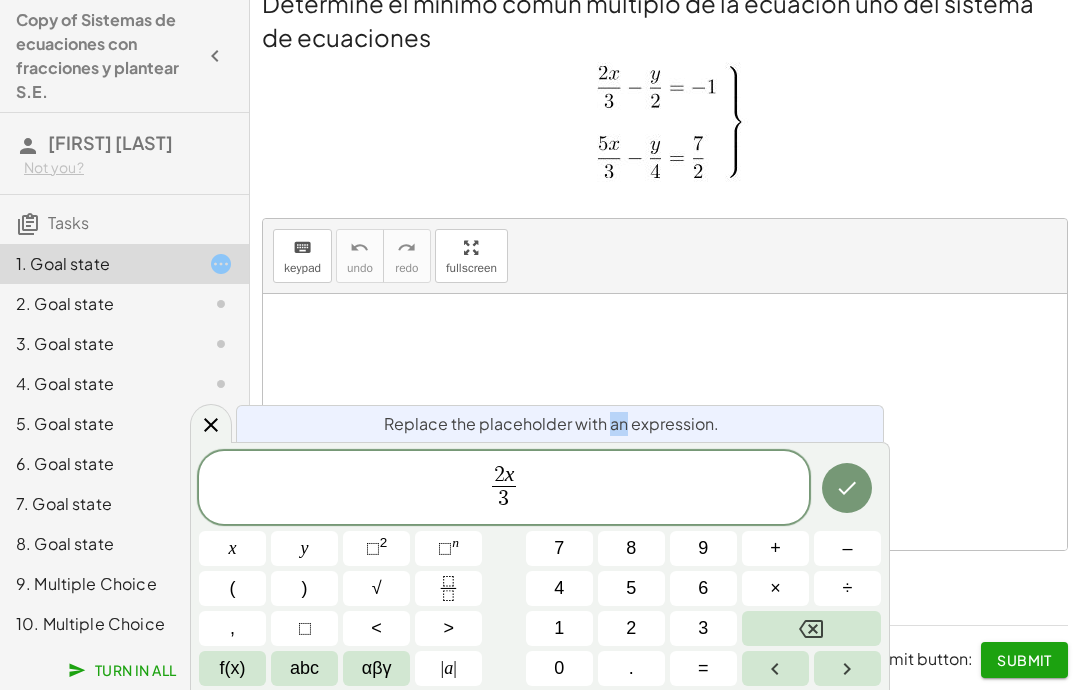 click on "2 x 3 ​ ​" at bounding box center [504, 489] 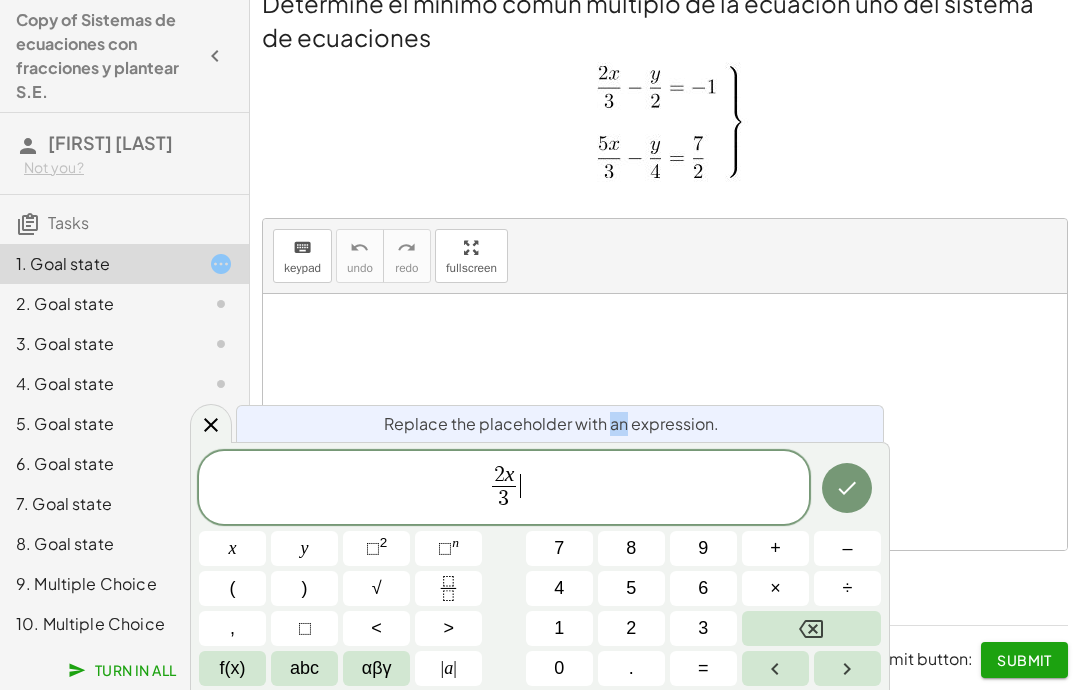 click on "2 x 3 ​ ​" at bounding box center (504, 489) 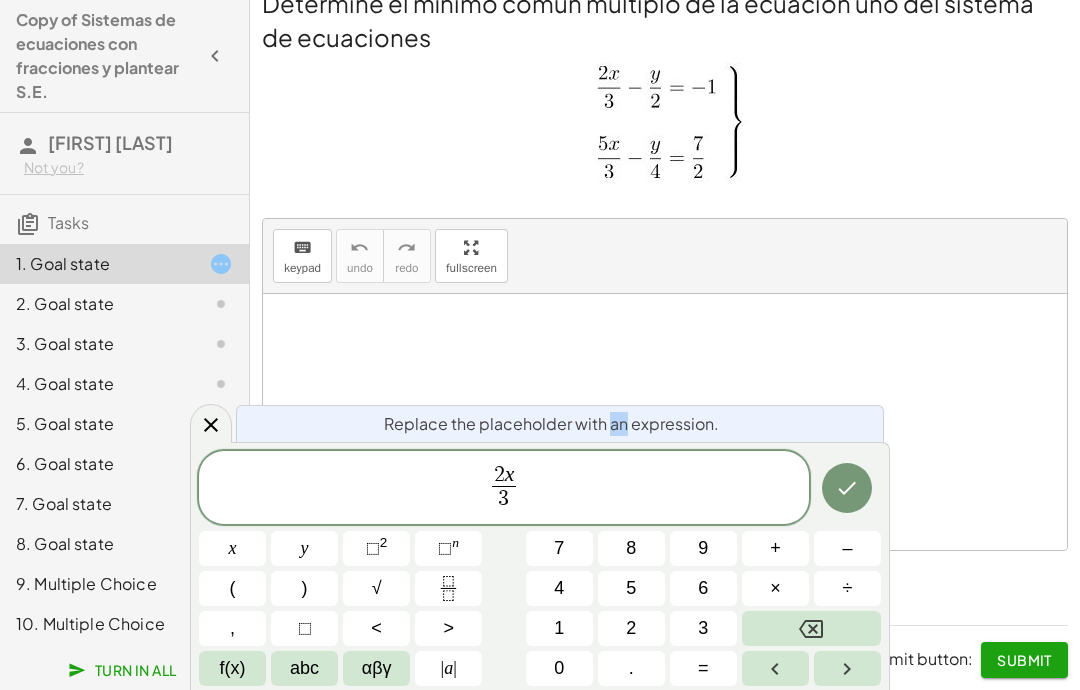 click on "–" at bounding box center [847, 548] 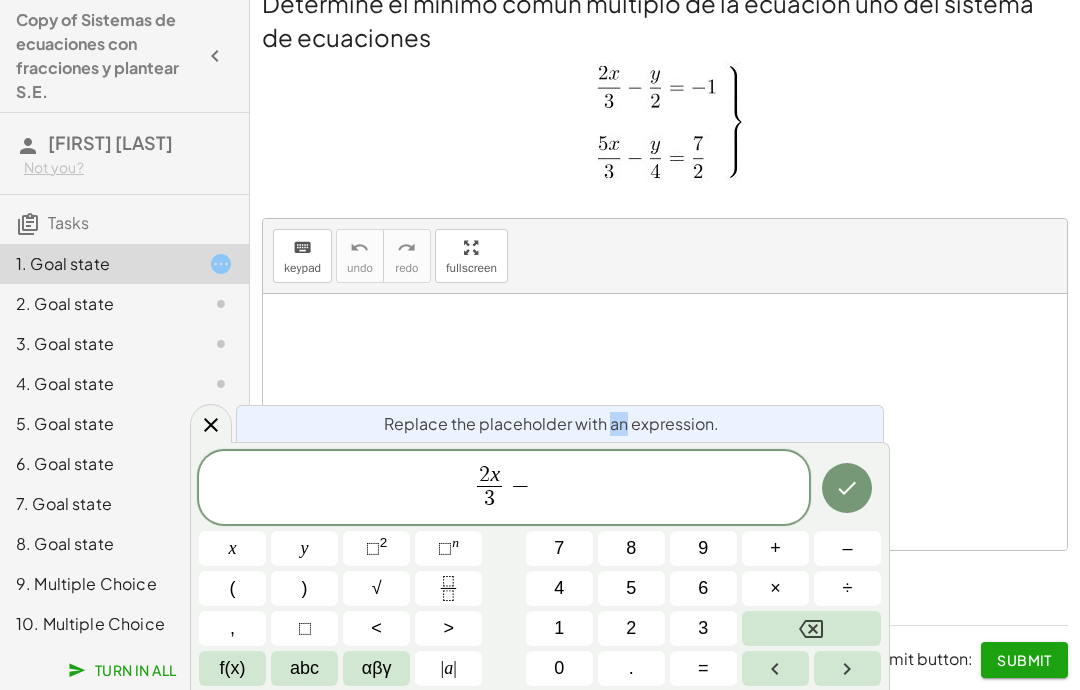 click on "αβγ" at bounding box center (377, 668) 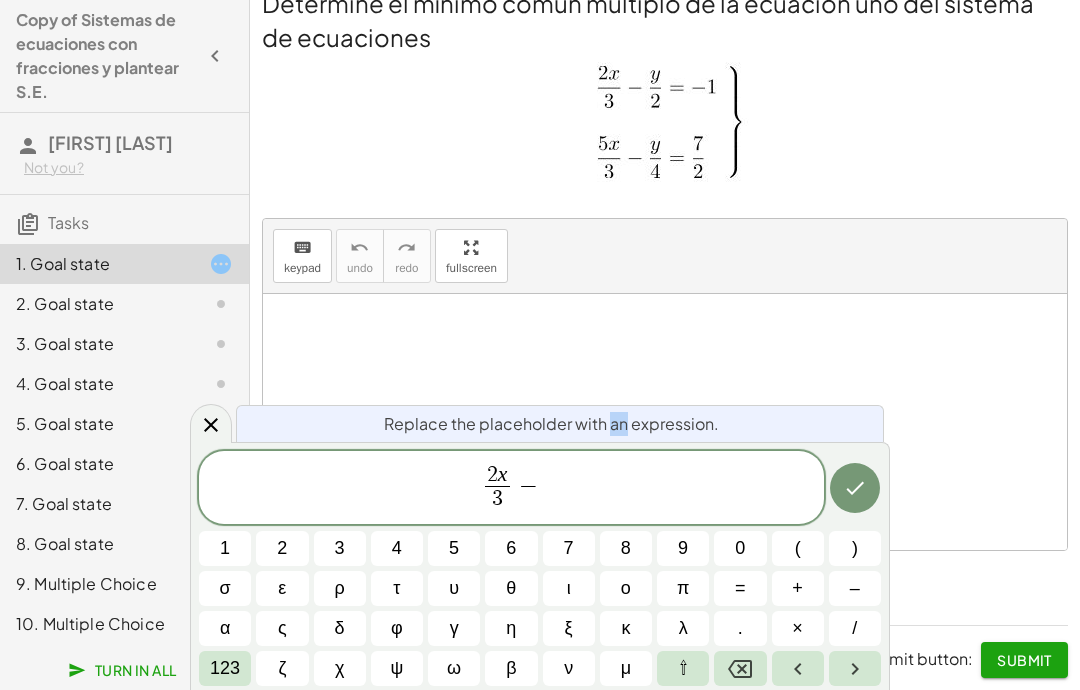 click on "123" at bounding box center [225, 668] 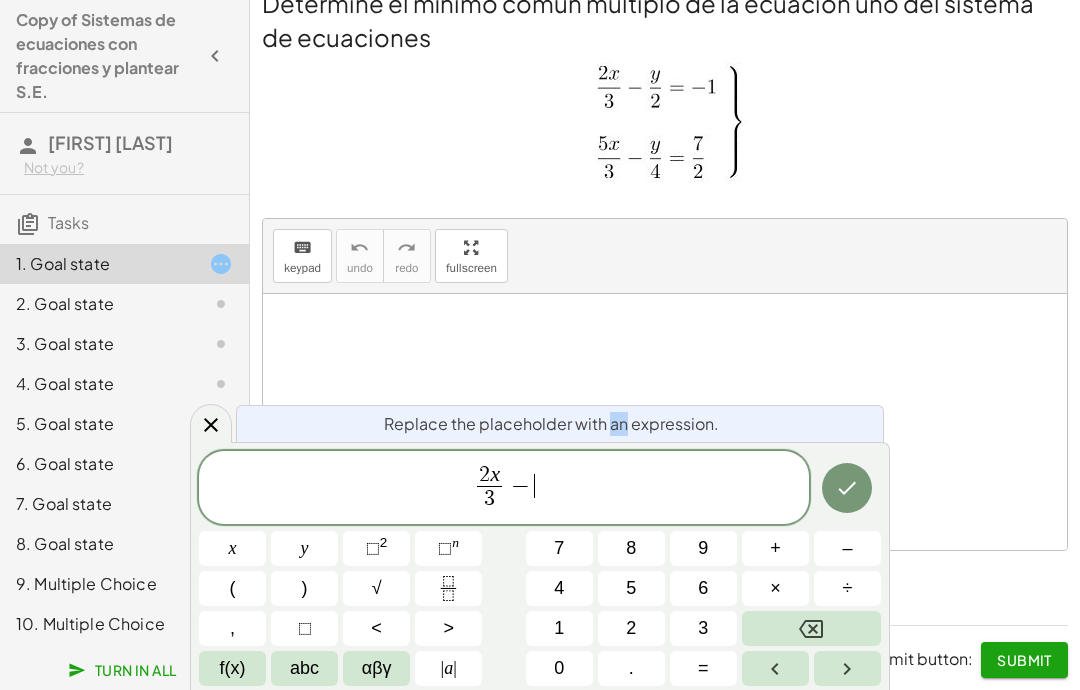 click on "abc" at bounding box center (304, 668) 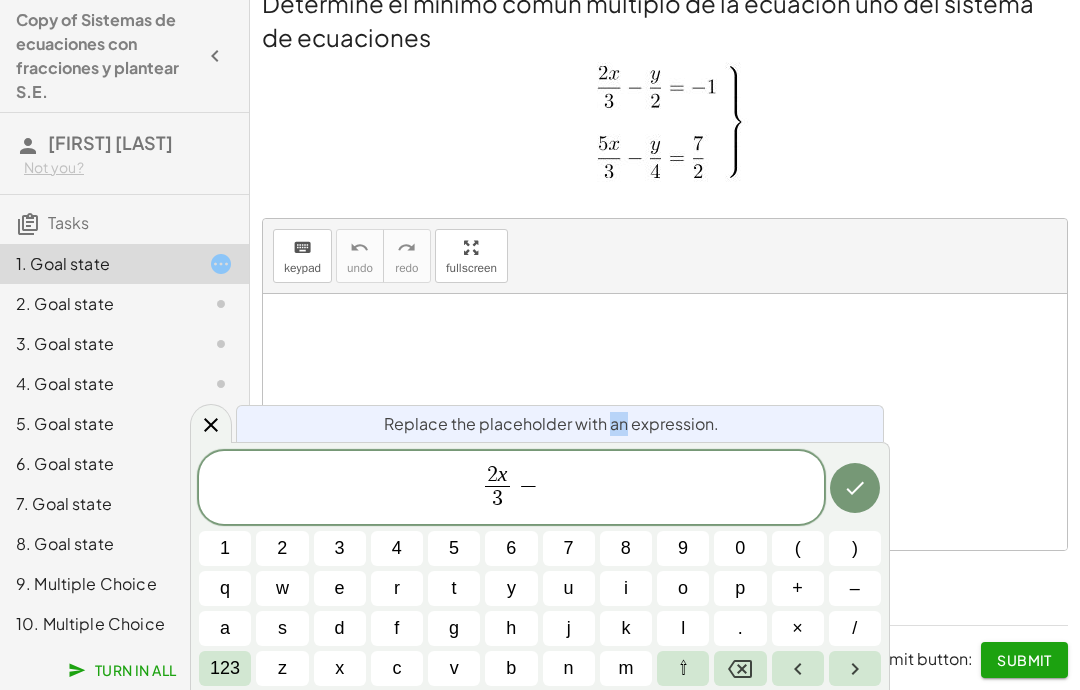 click on "y" at bounding box center (511, 588) 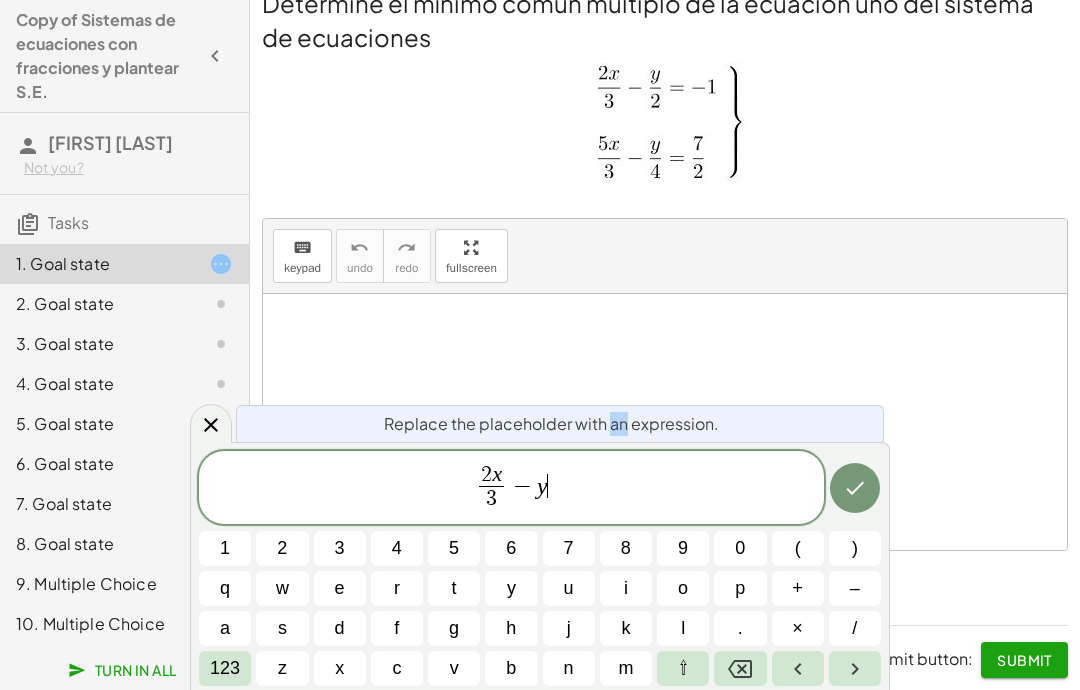 click on "/" at bounding box center [854, 628] 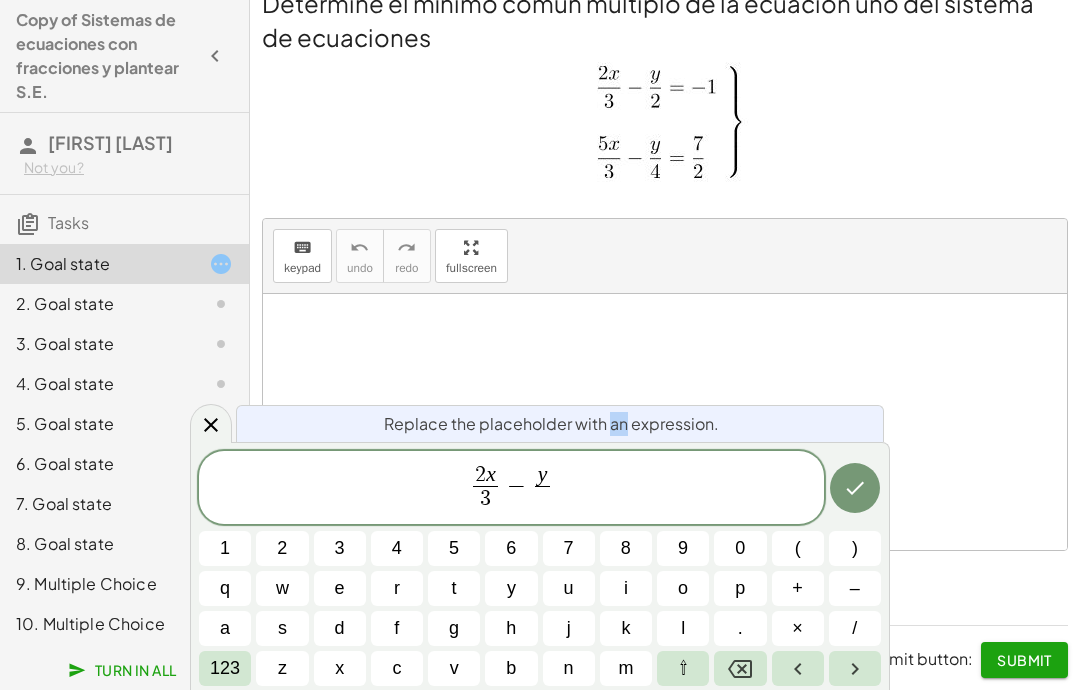 click on "123" at bounding box center (225, 668) 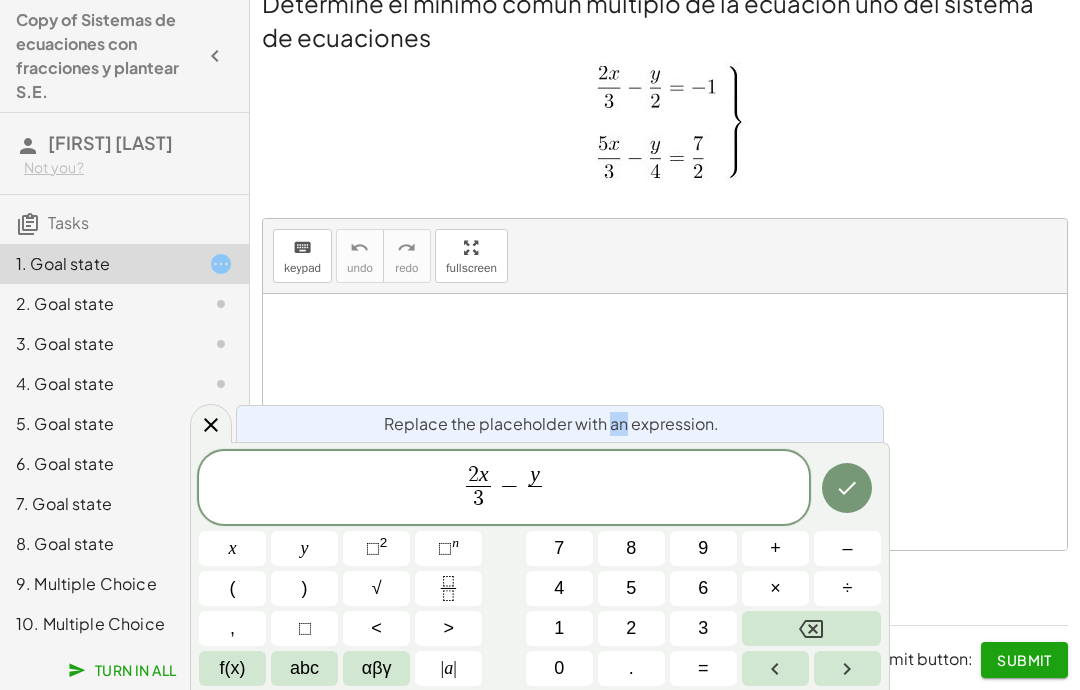 click on "2" at bounding box center [631, 628] 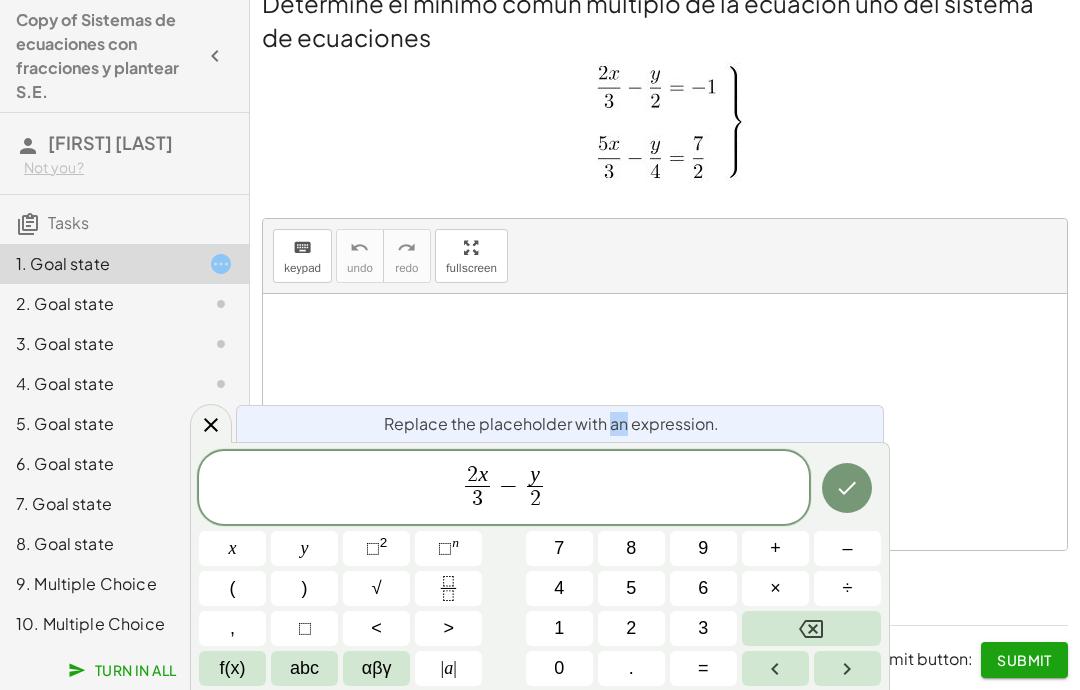 click on "2 x 3 ​ − y 2 ​ ​" at bounding box center [504, 489] 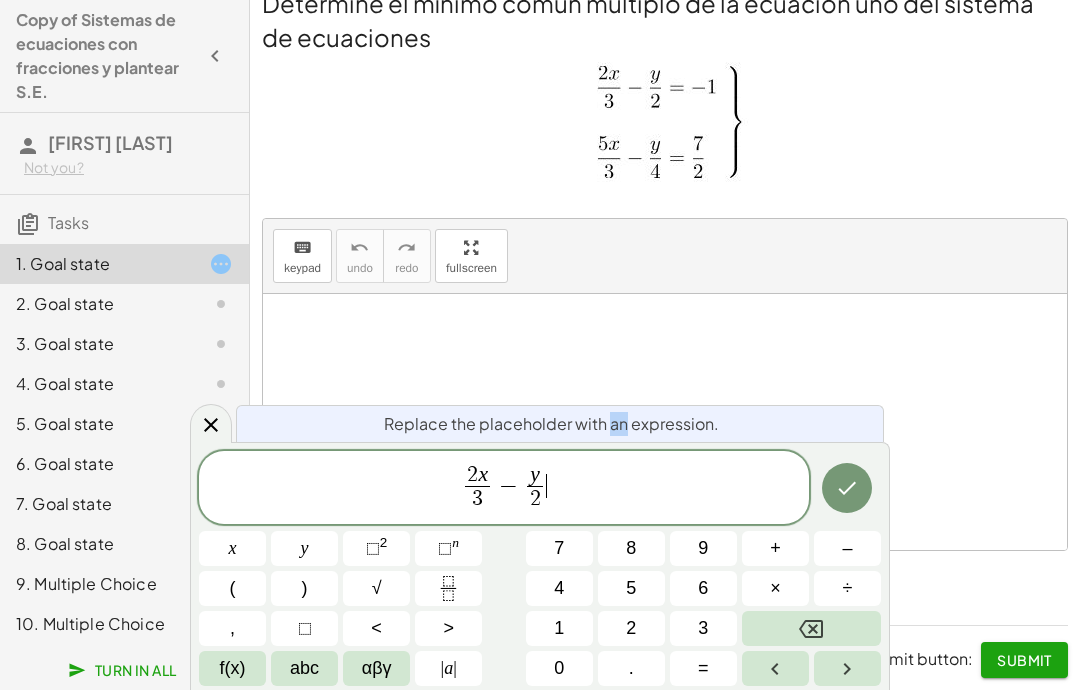 click on "=" at bounding box center (703, 668) 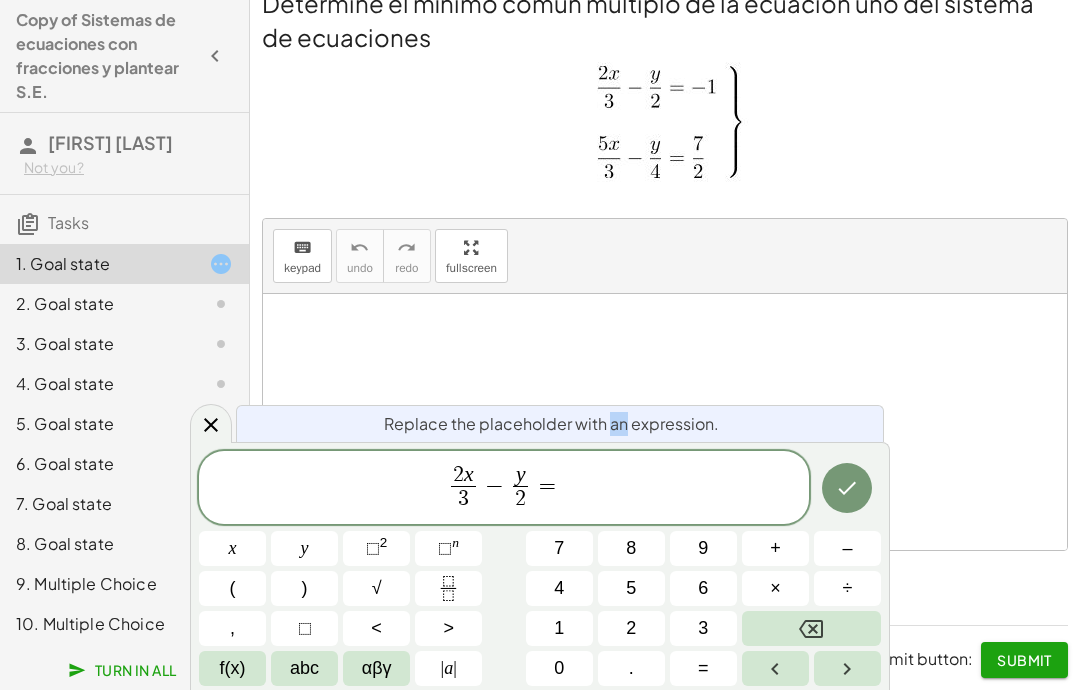 click 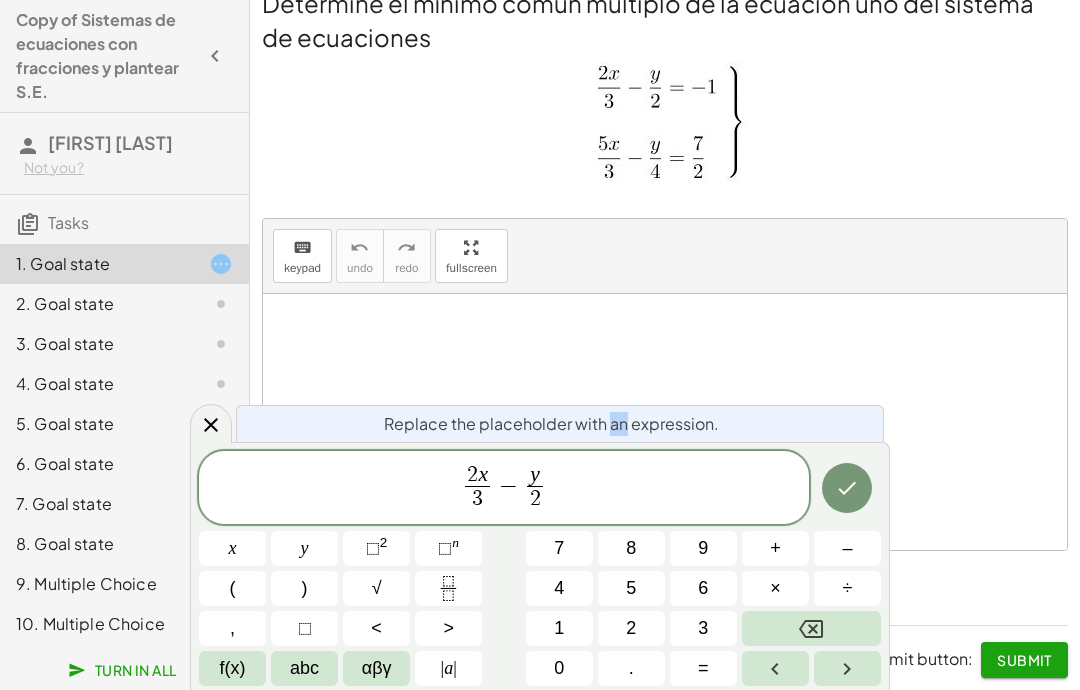 click 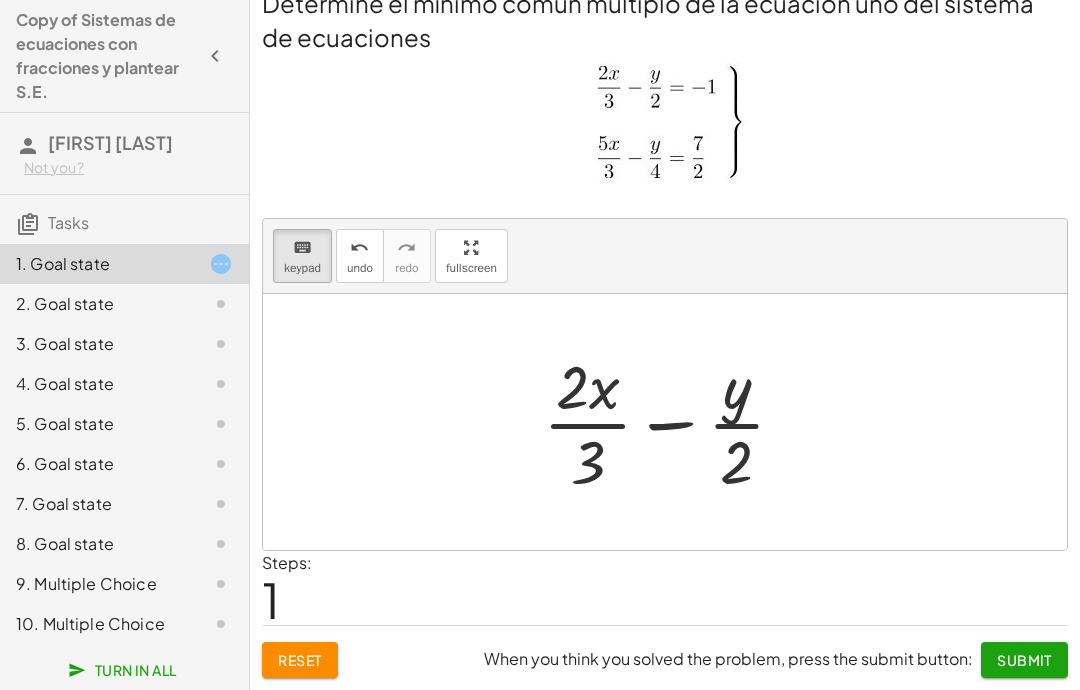 click at bounding box center [672, 422] 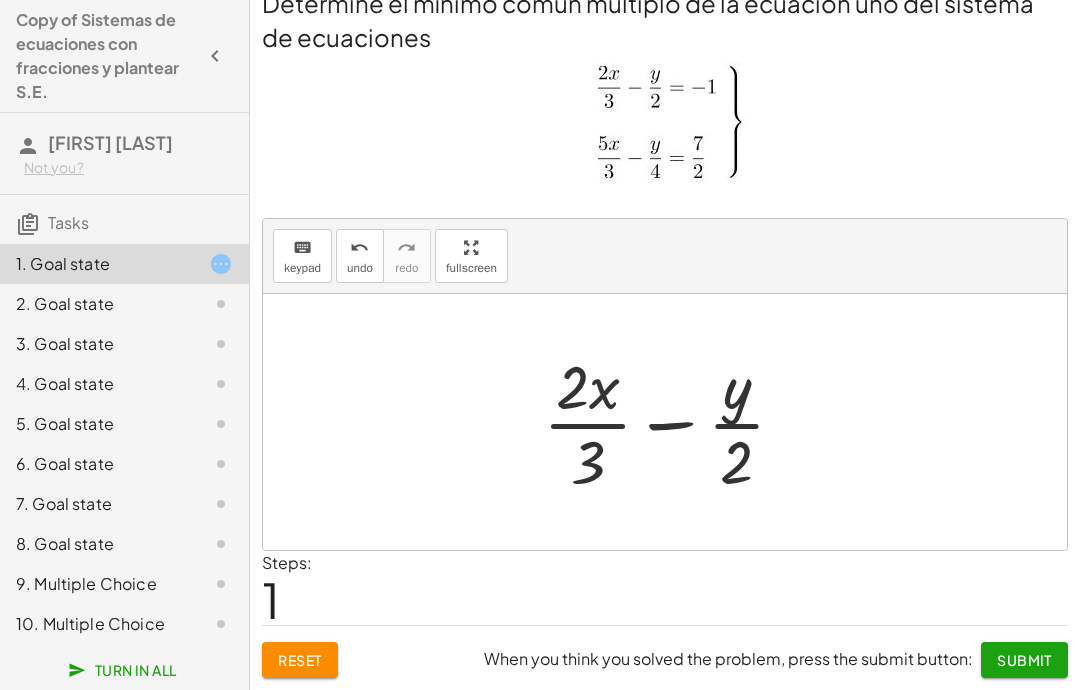 click on "Reset" at bounding box center [300, 660] 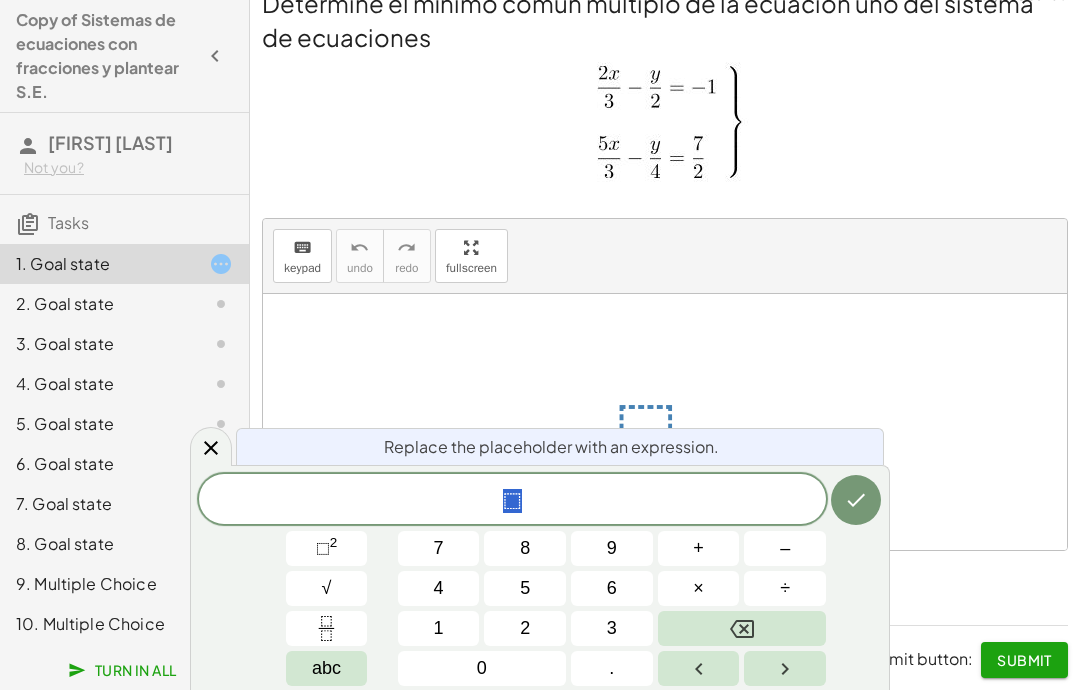 click 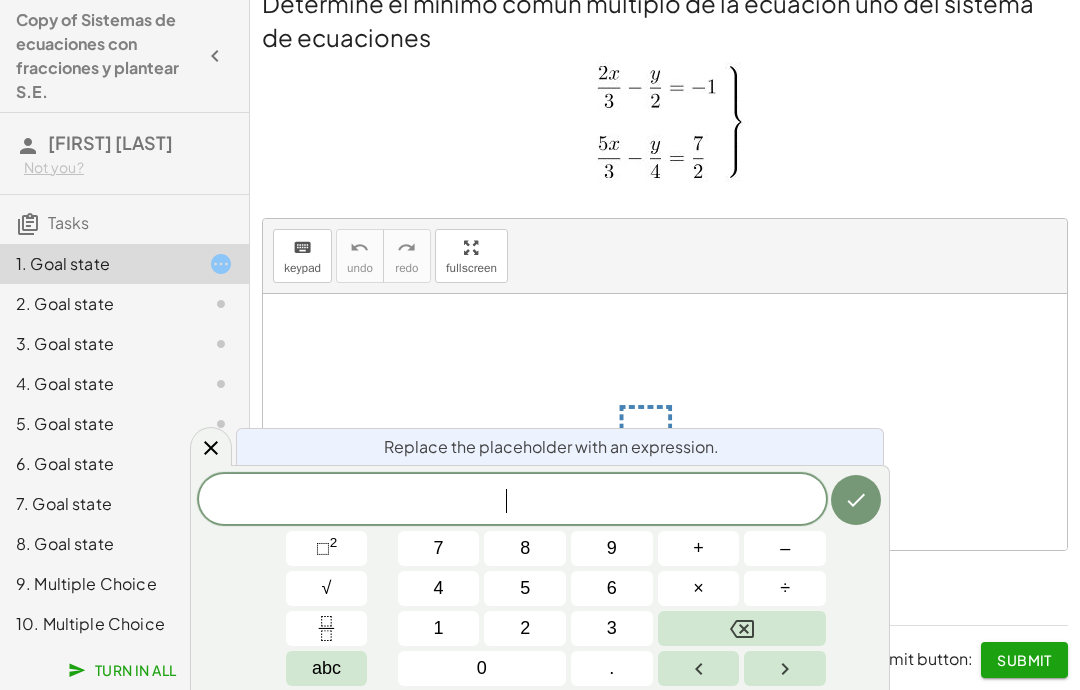 click on "2" at bounding box center [525, 628] 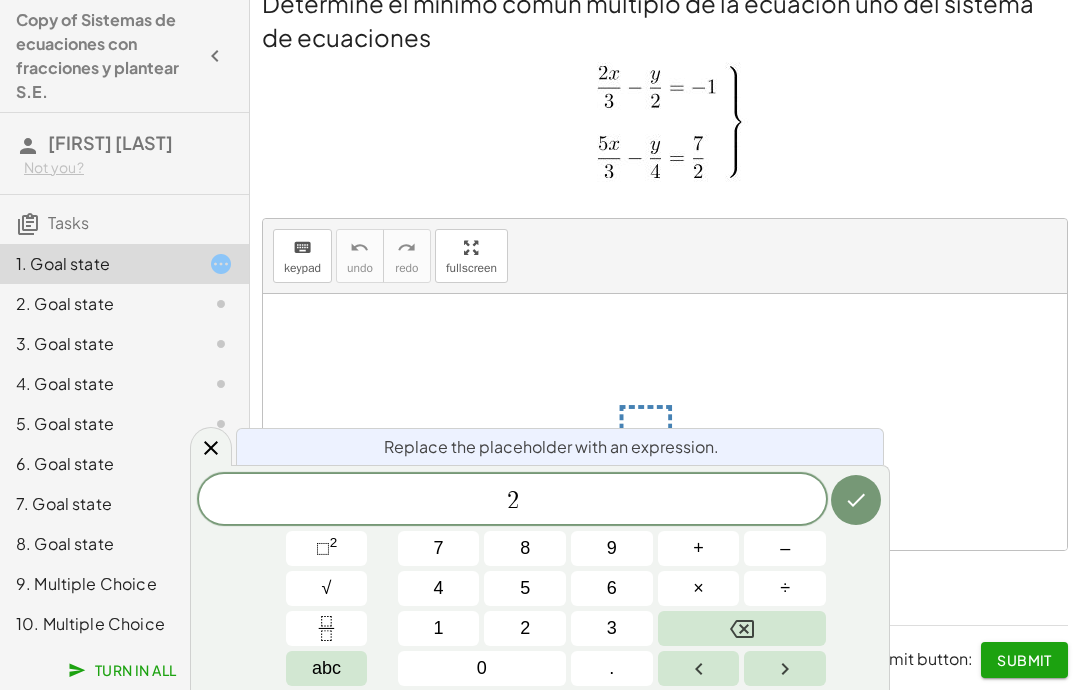 click on "abc" at bounding box center [327, 668] 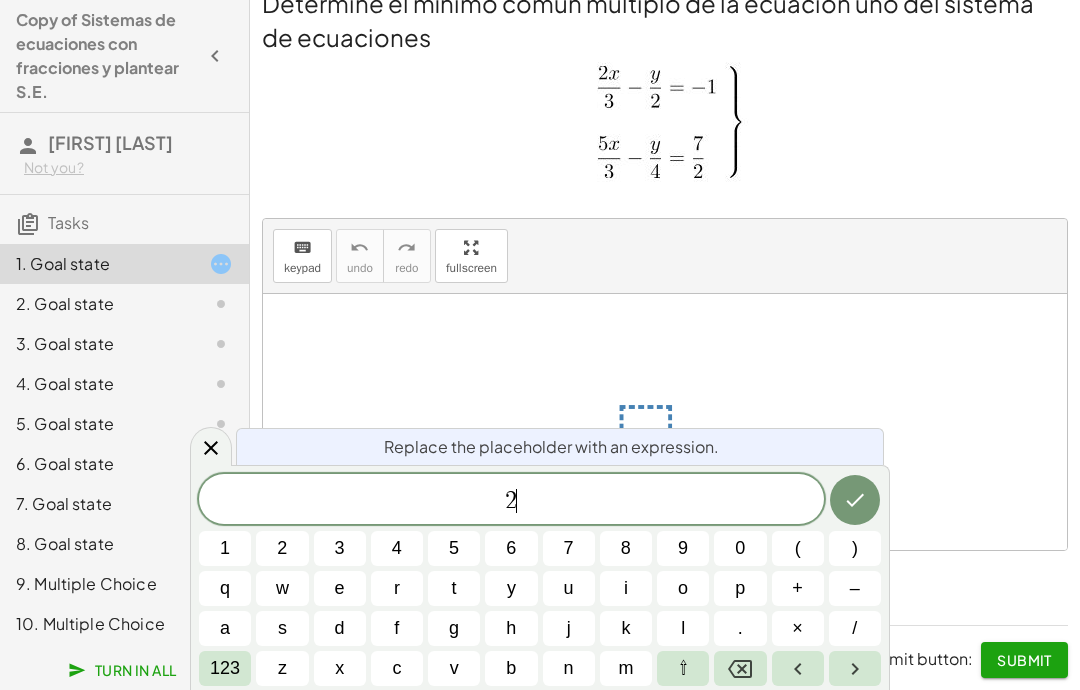 click on "x" at bounding box center [340, 668] 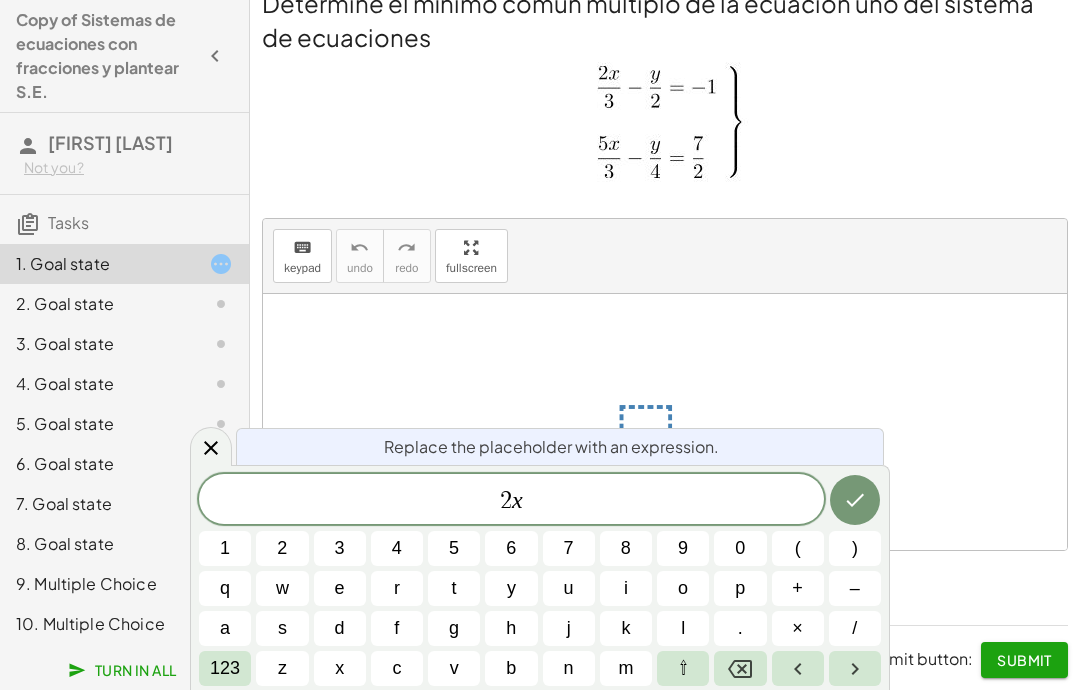 click on "/" at bounding box center [855, 628] 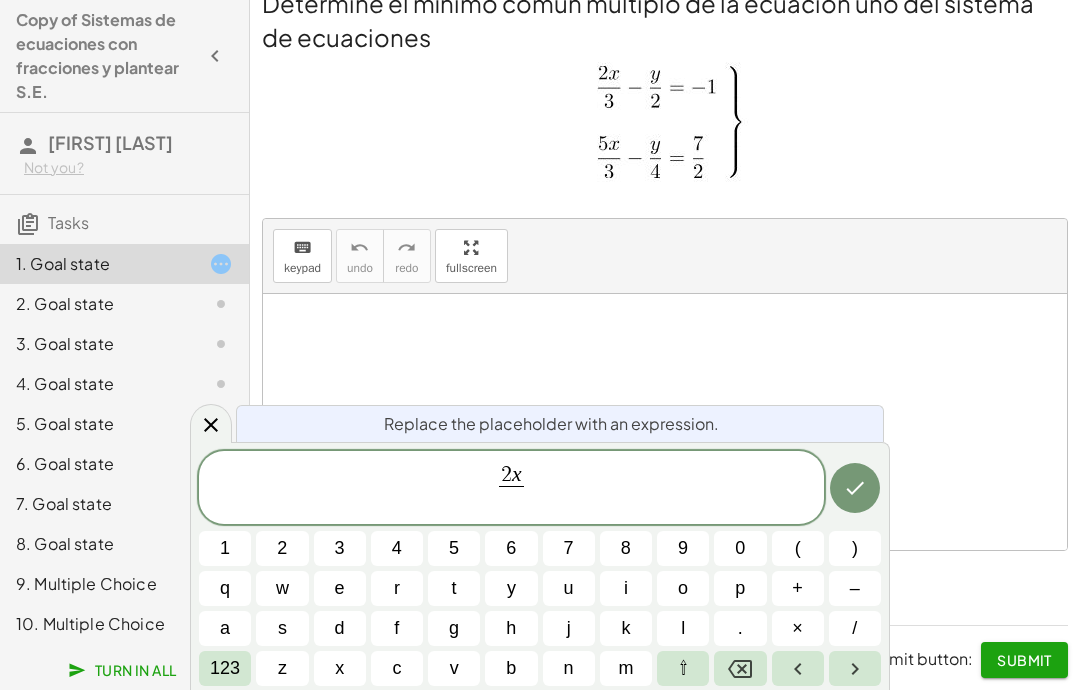 click on "123" at bounding box center [225, 668] 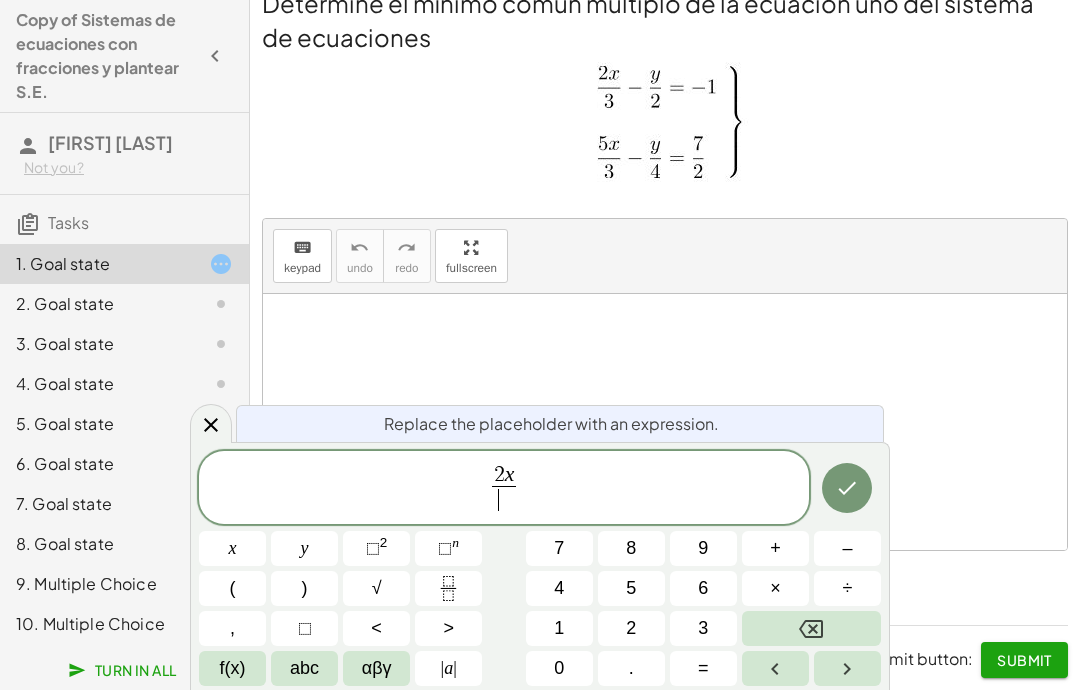 click on "f(x)" at bounding box center (232, 668) 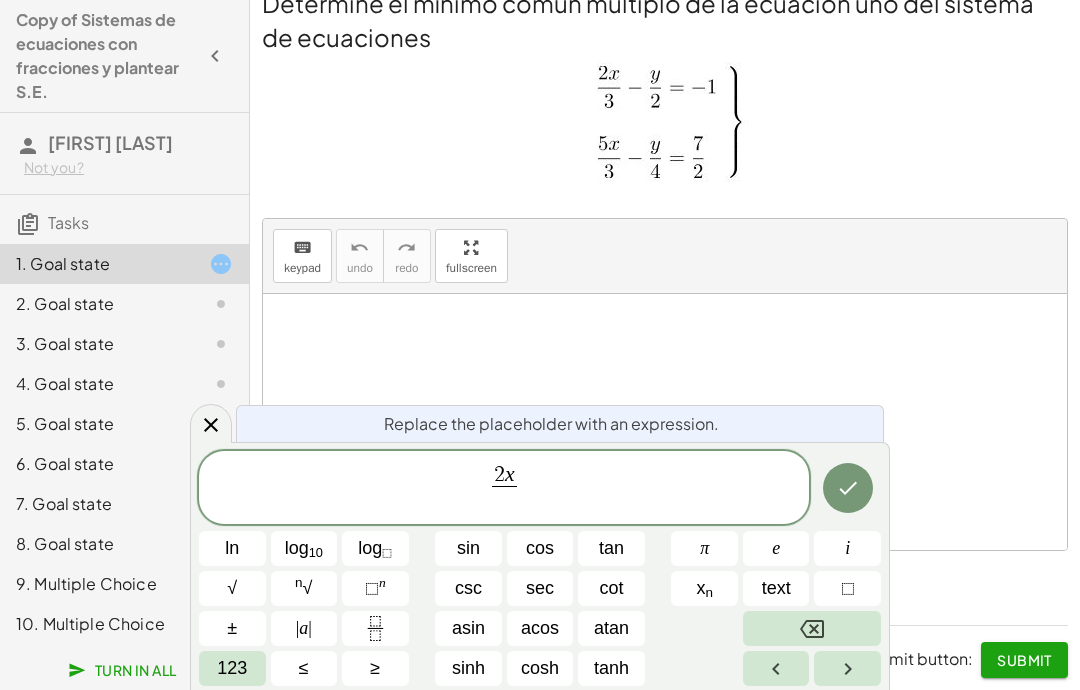 click on "123" at bounding box center [232, 668] 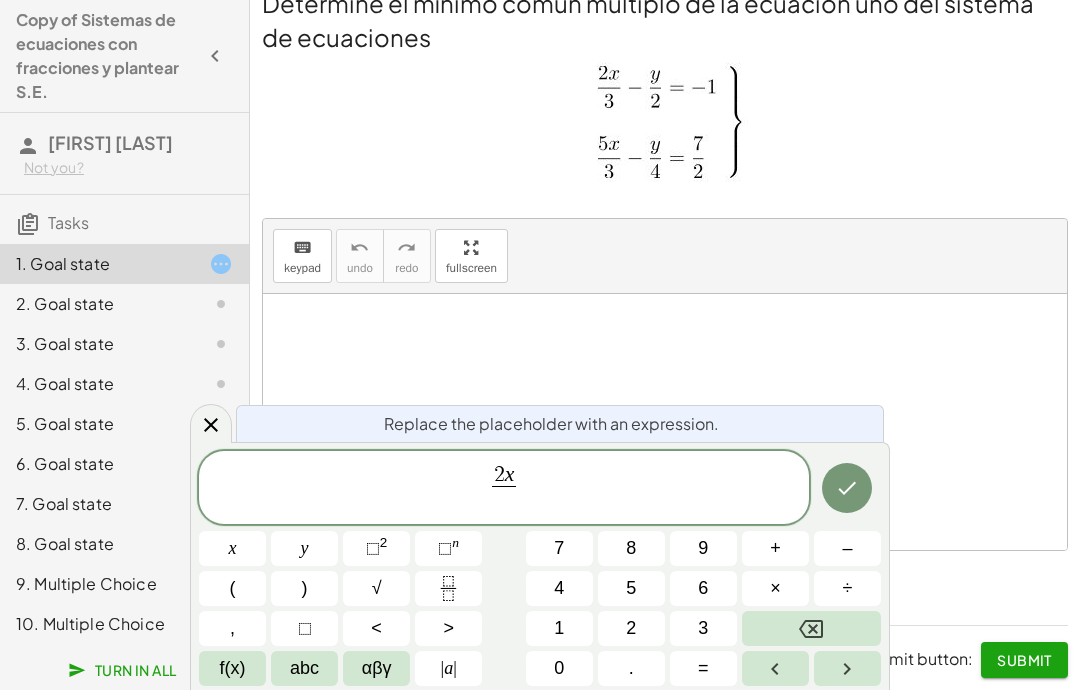 click on "abc" at bounding box center (304, 668) 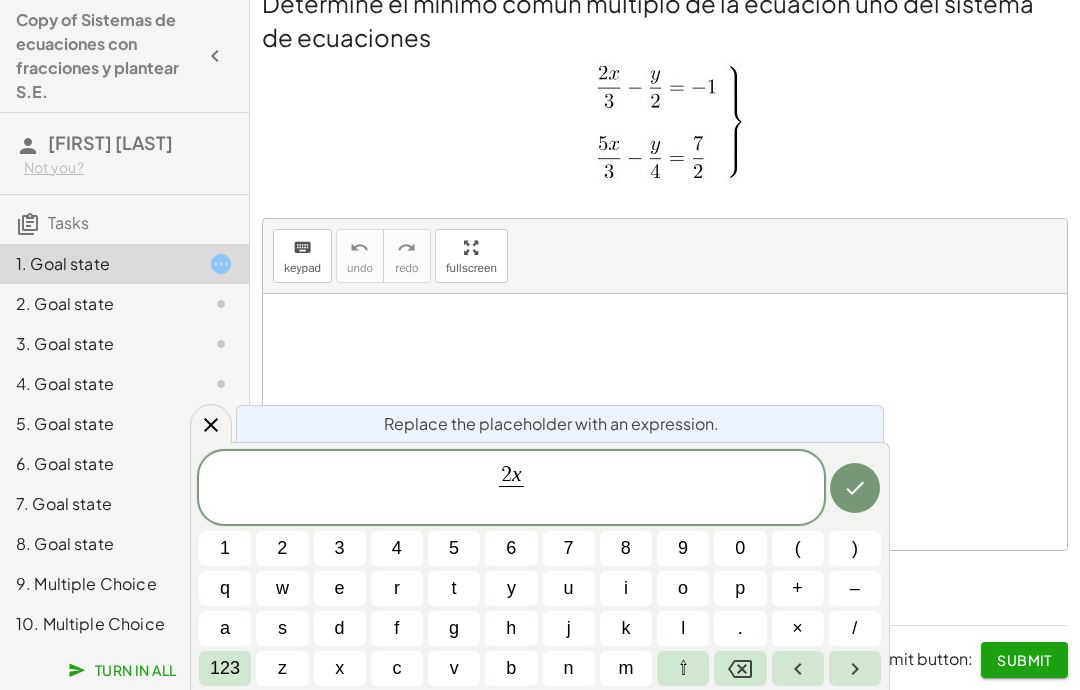 click on "3" at bounding box center [340, 548] 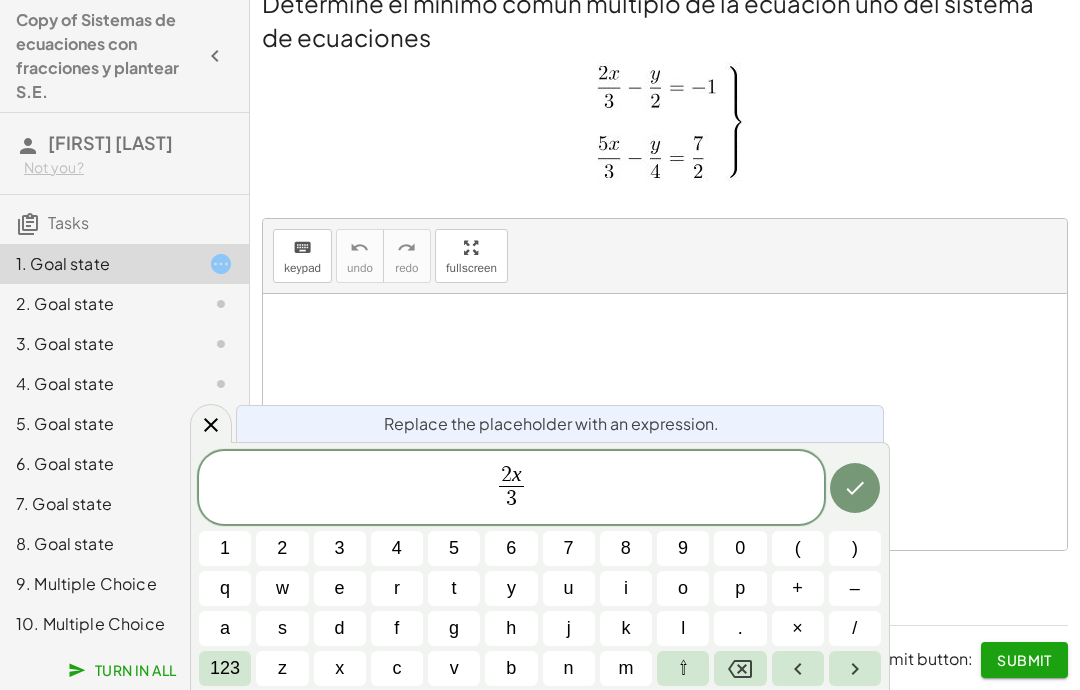 click on "2 x 3 ​ ​" at bounding box center (511, 489) 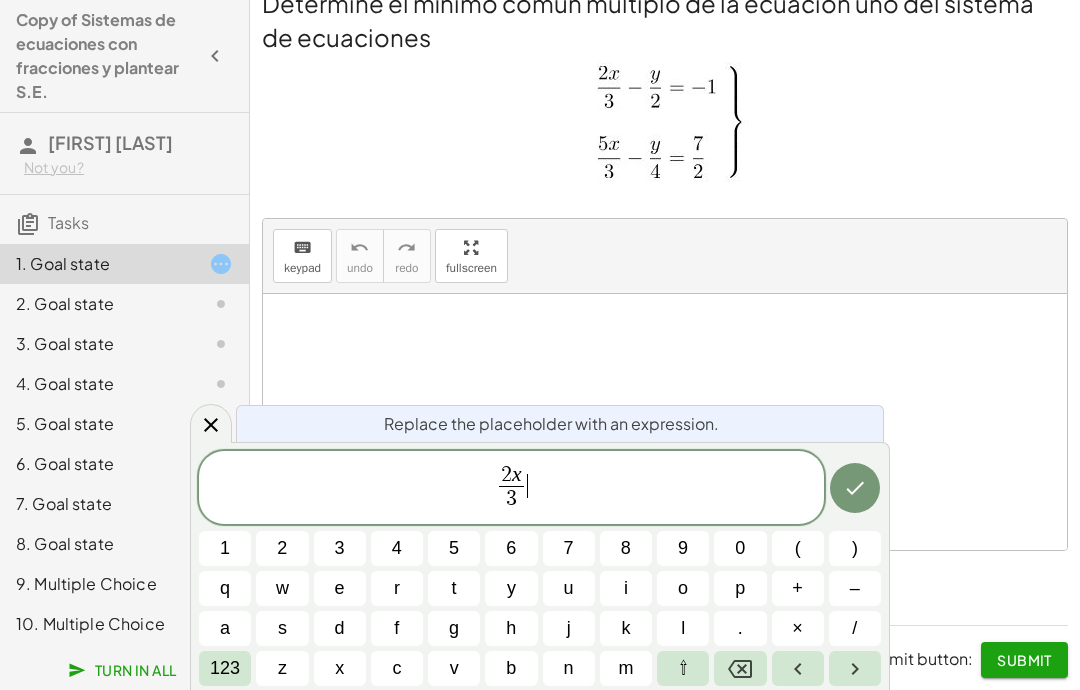 click on "–" at bounding box center (855, 588) 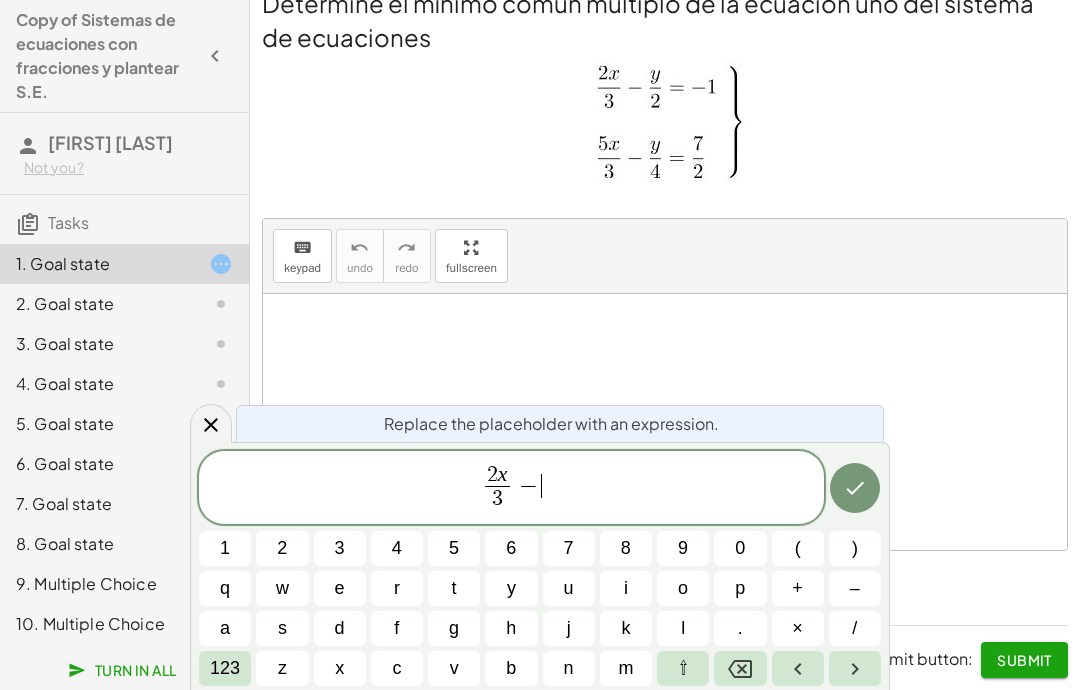 click on "y" at bounding box center [511, 588] 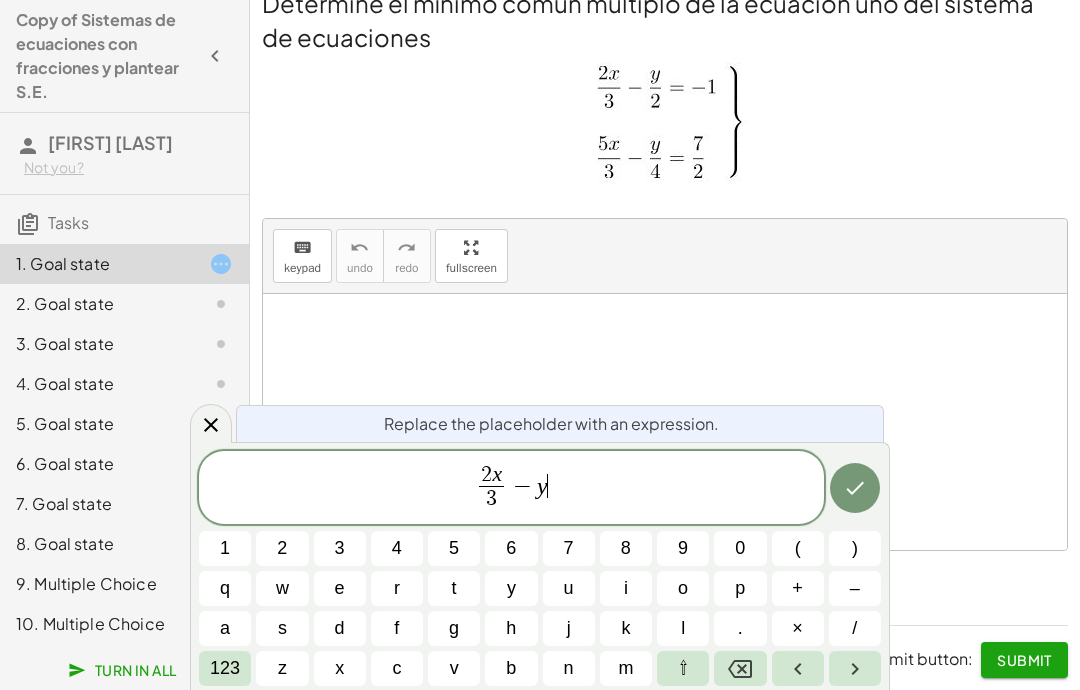 click on "/" at bounding box center [854, 628] 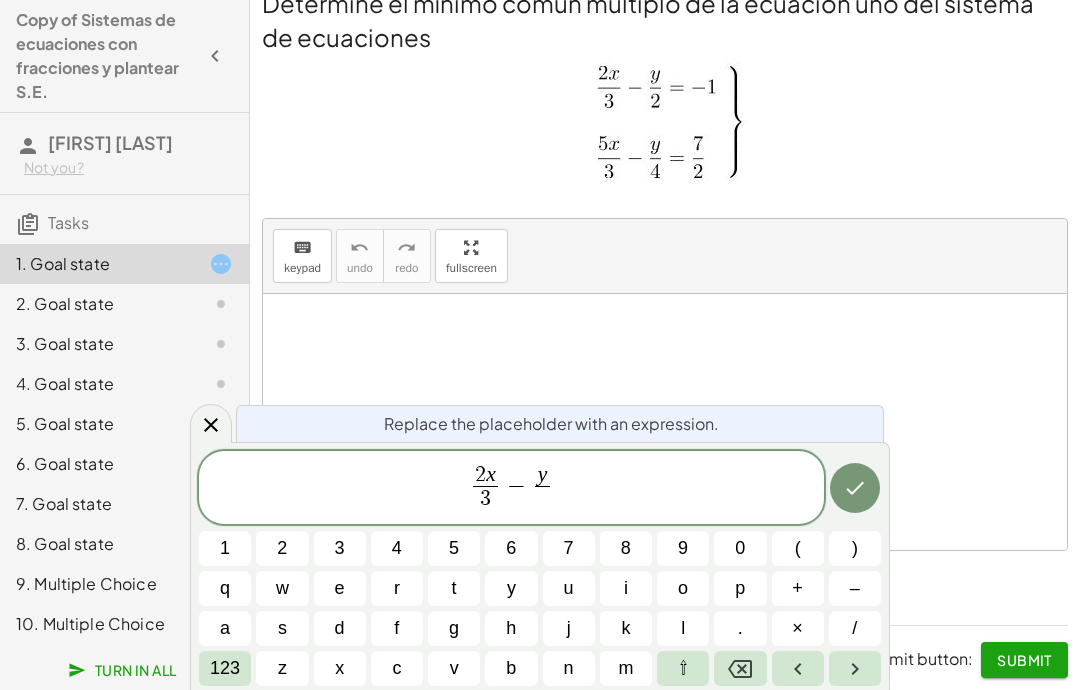 click on "2" at bounding box center (282, 548) 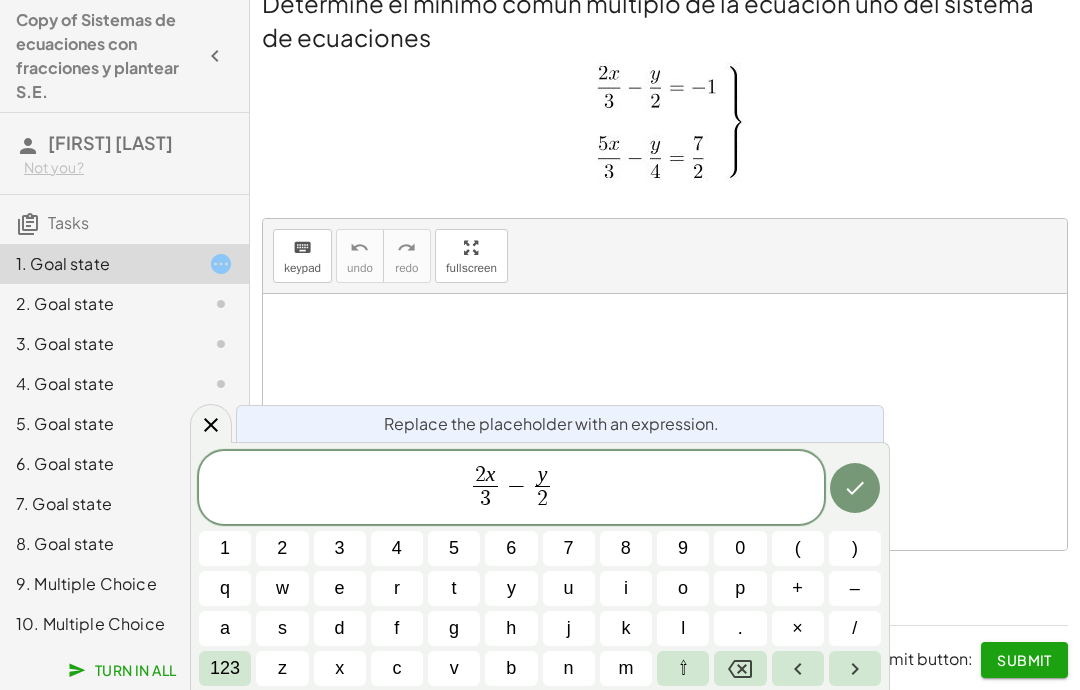 click on "2 x 3 ​ − y 2 ​ ​" at bounding box center [511, 489] 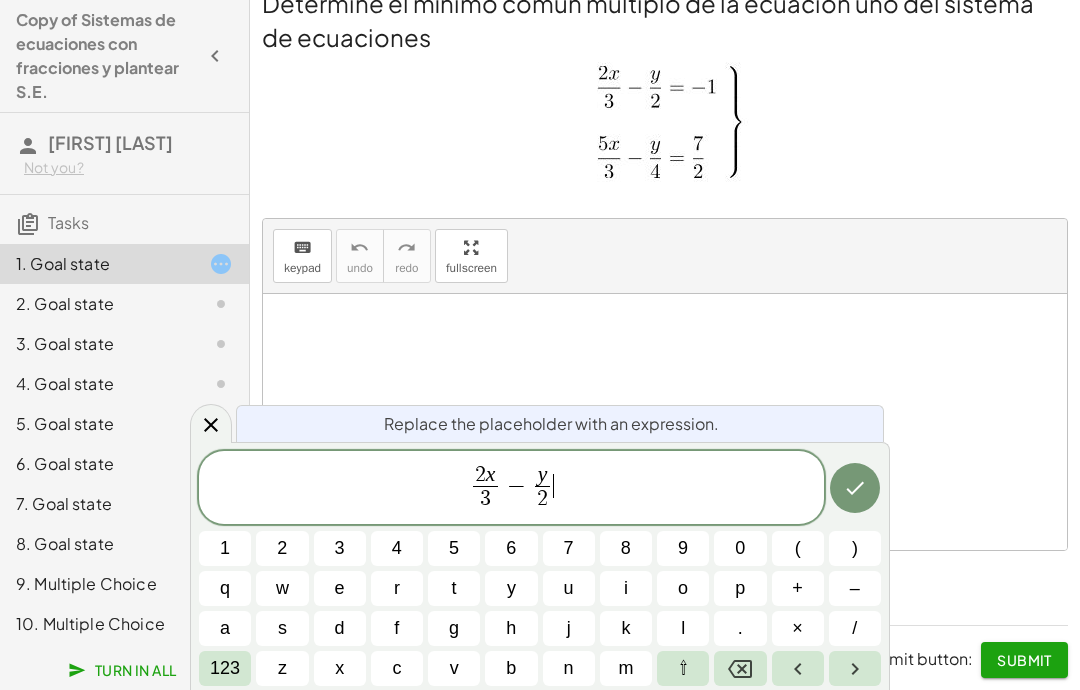 click on "2 x 3 ​ − y 2 ​ ​" at bounding box center [511, 489] 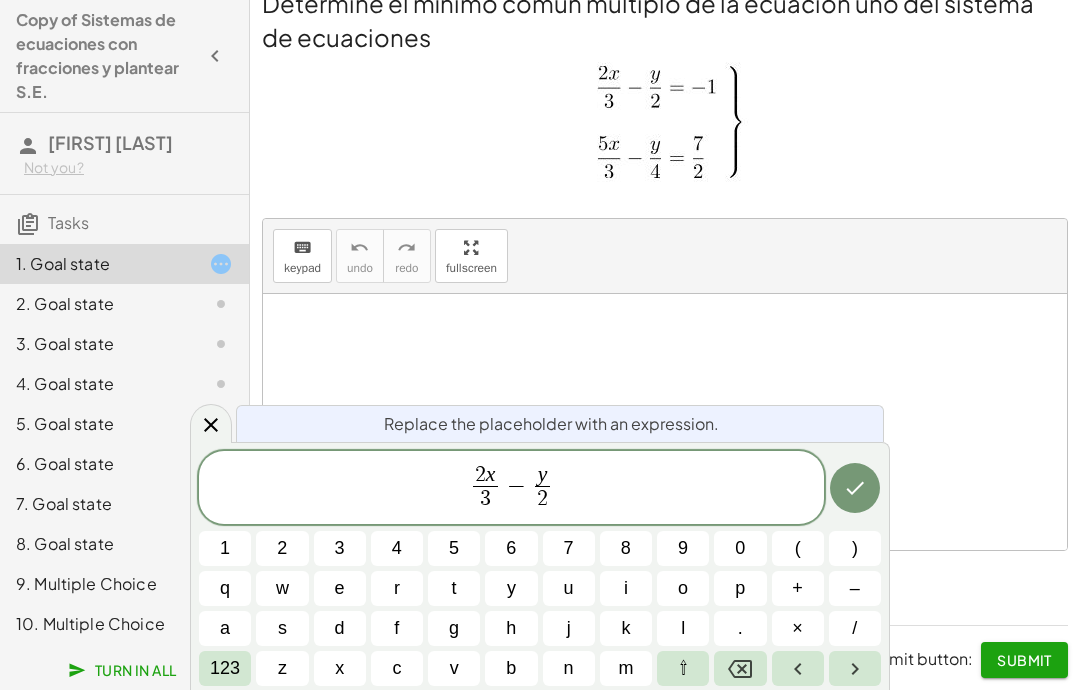 click on "123" at bounding box center (225, 668) 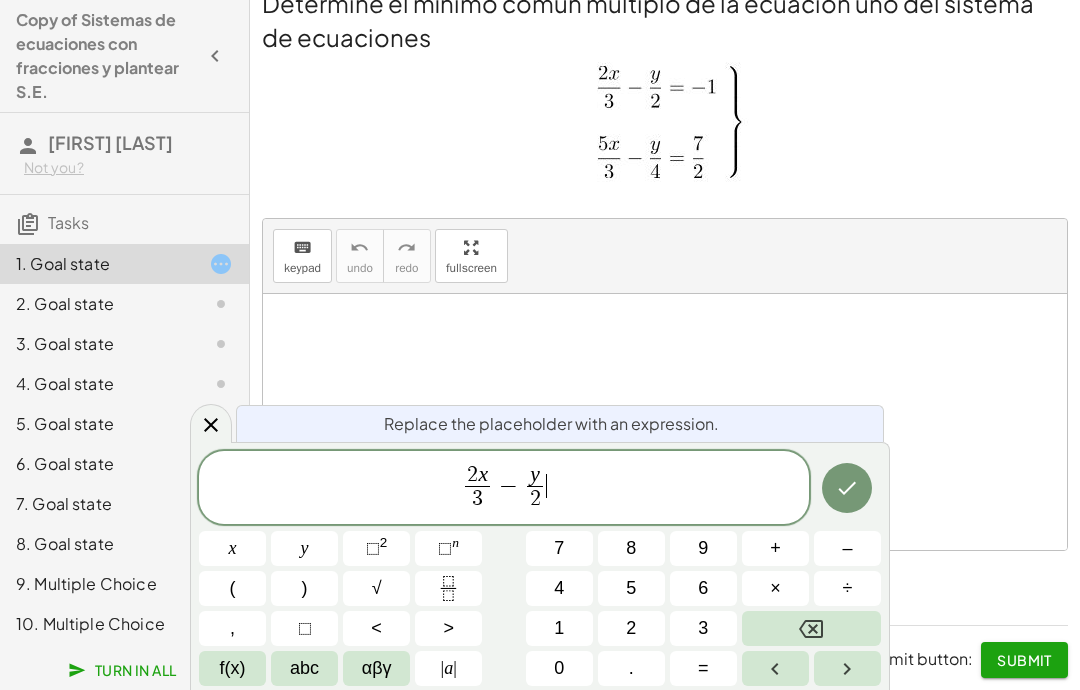 click on "=" at bounding box center [703, 668] 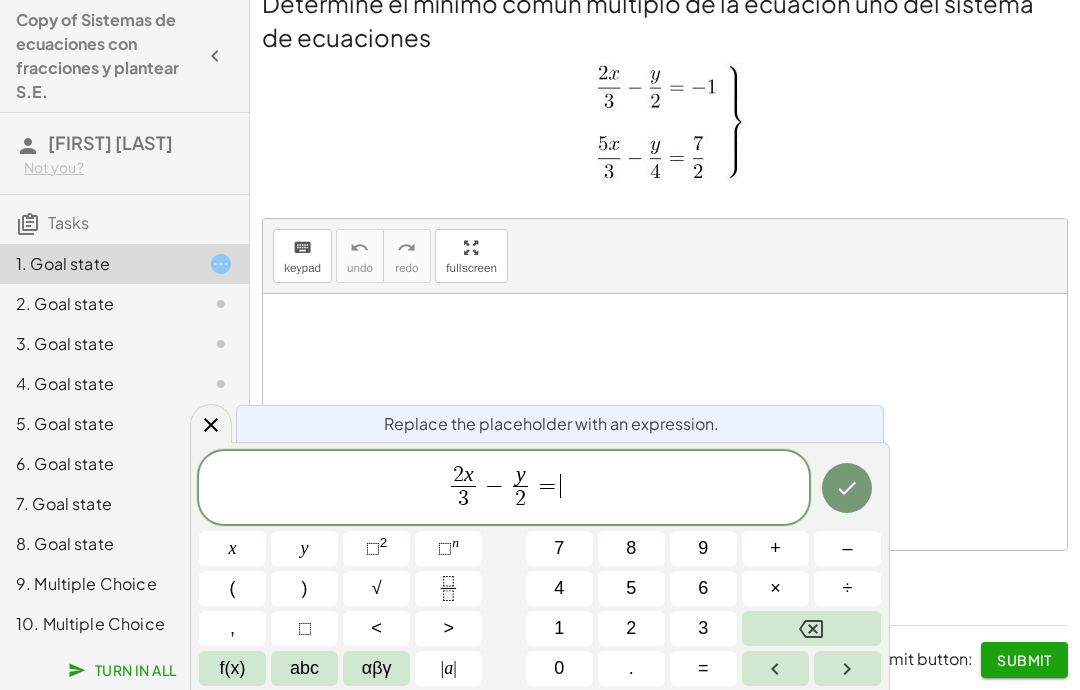 click on "–" at bounding box center (847, 548) 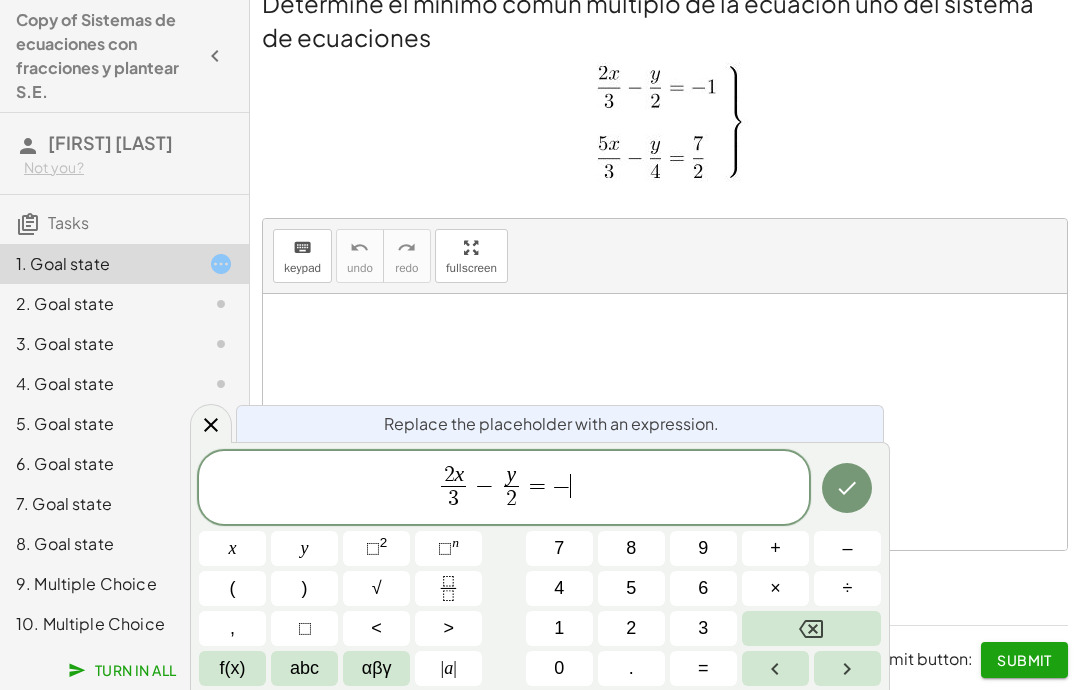 click on "1" at bounding box center (559, 628) 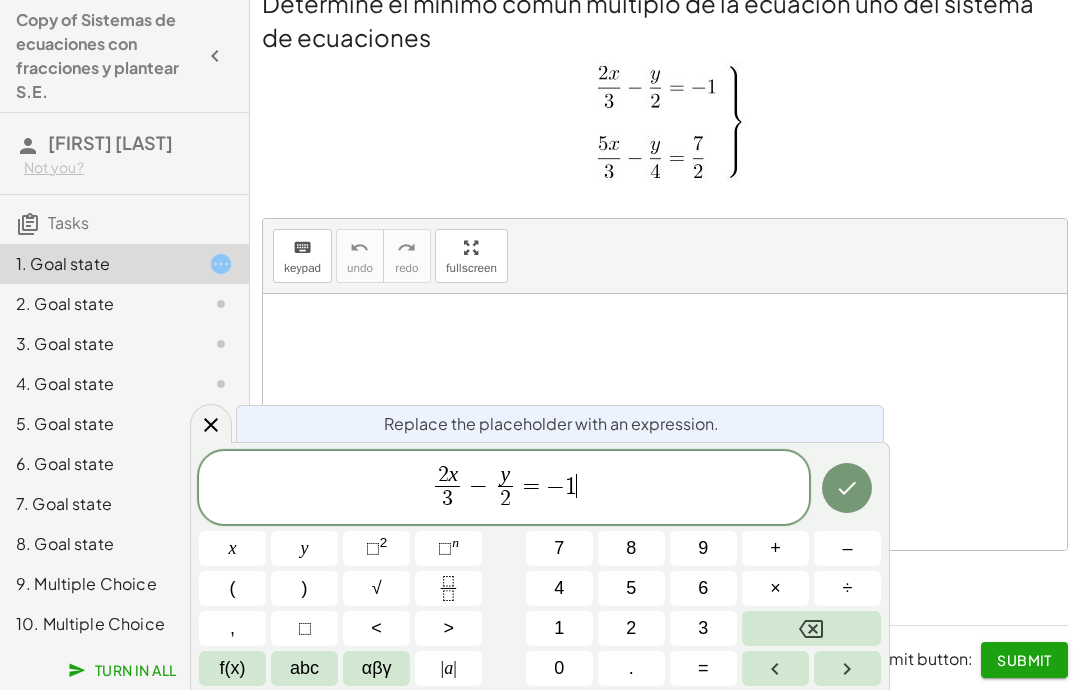click 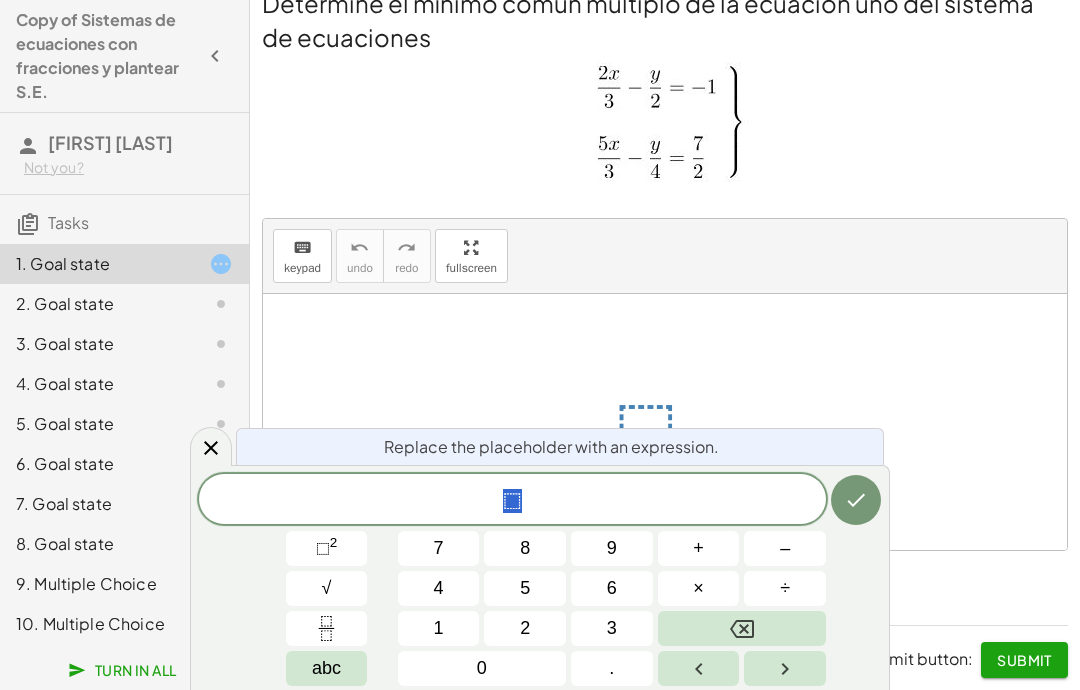 click 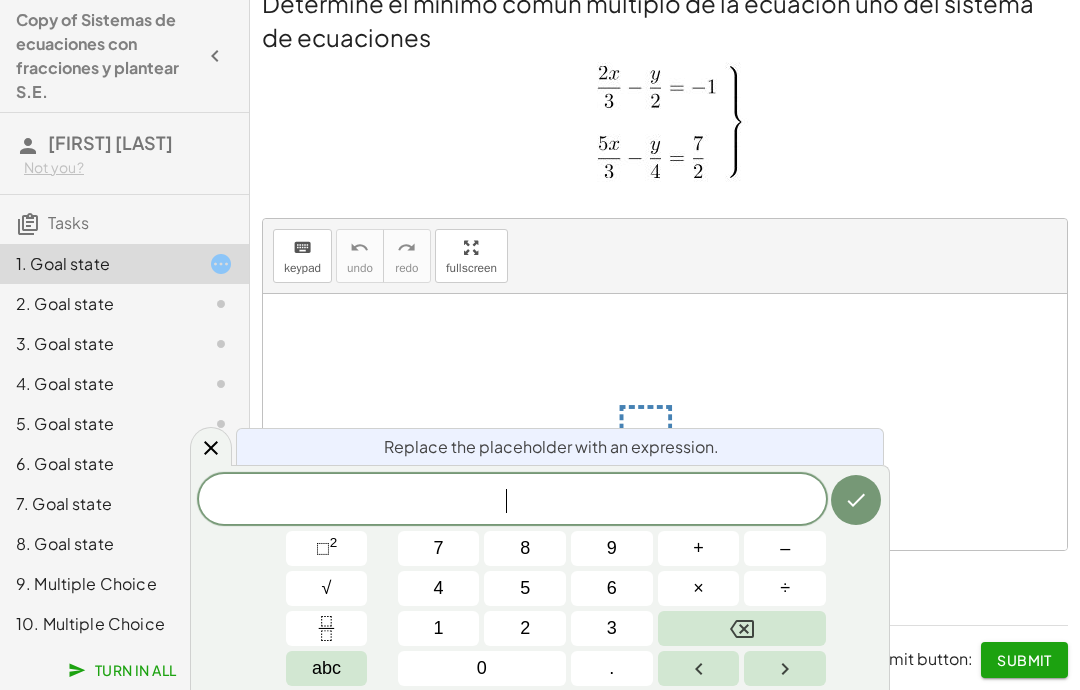 click 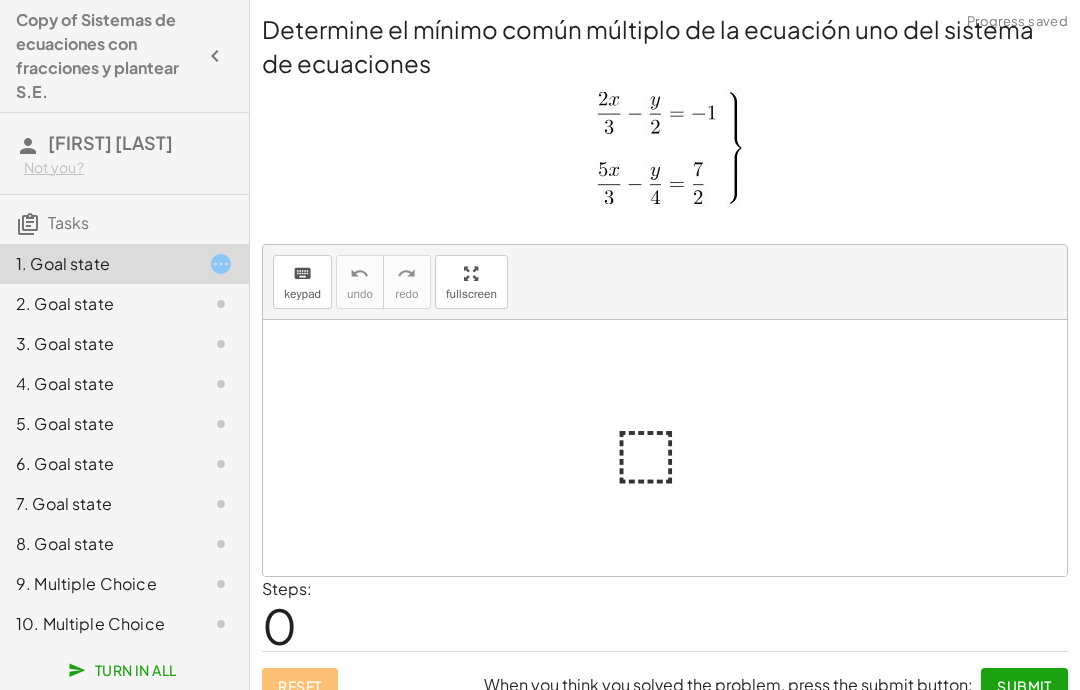 scroll, scrollTop: 0, scrollLeft: 0, axis: both 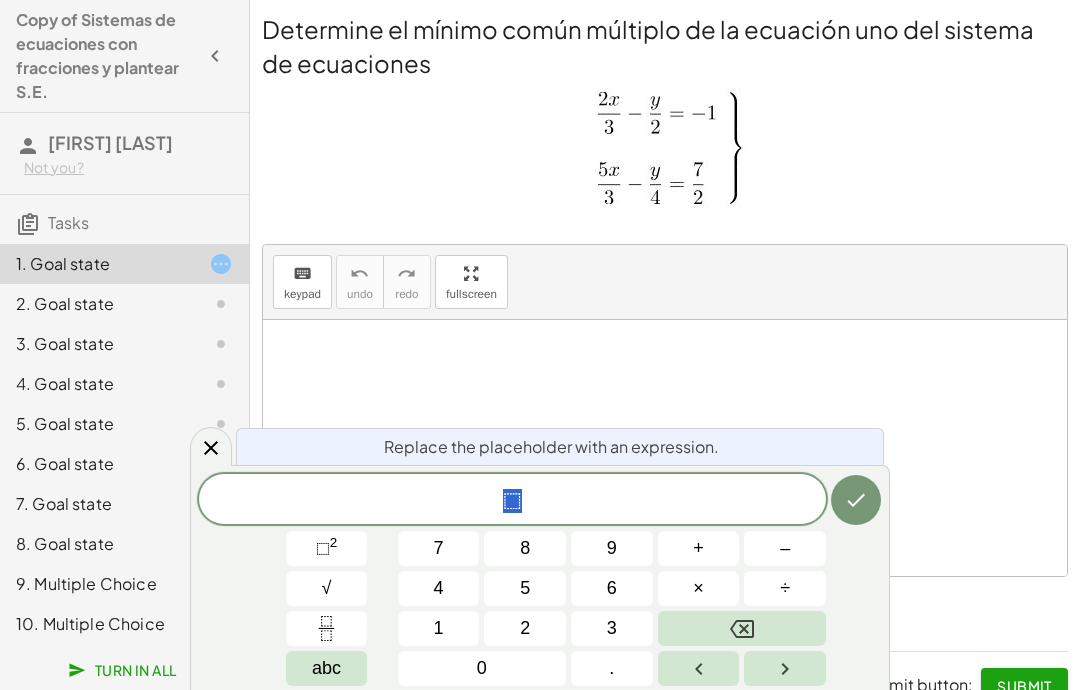 click on "2" at bounding box center (525, 628) 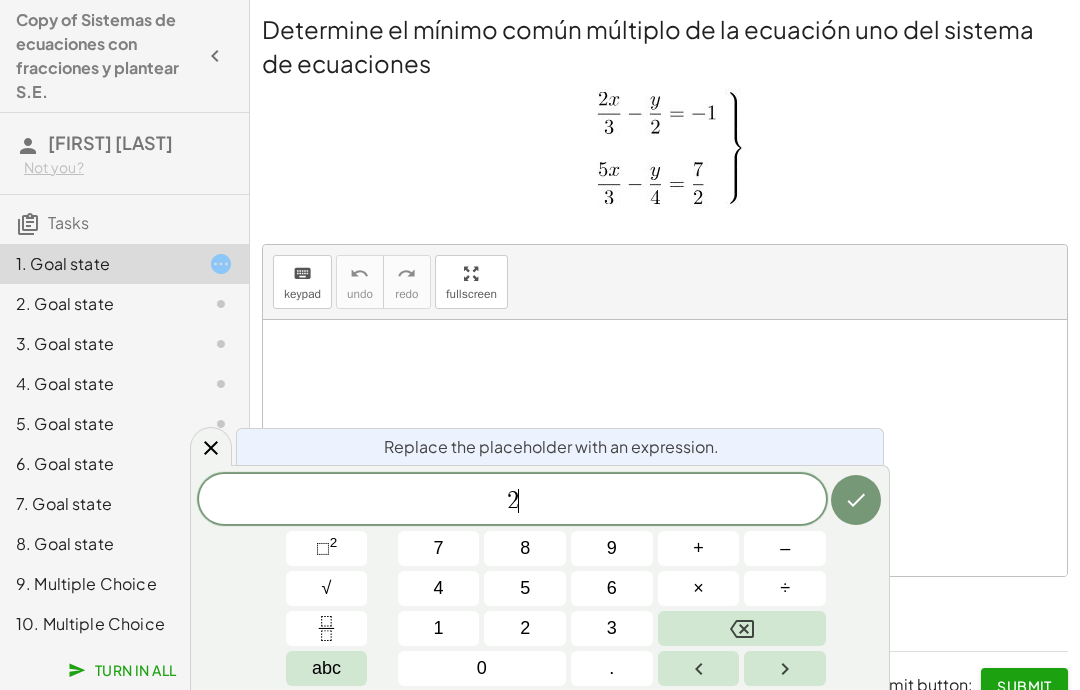 click on "abc" at bounding box center (327, 668) 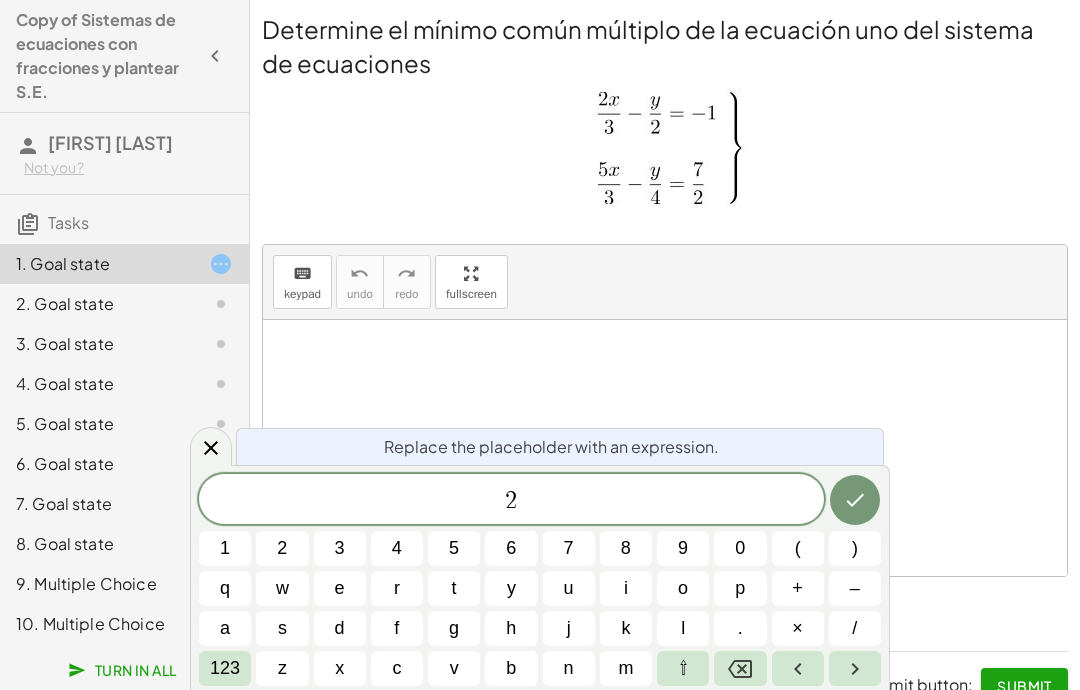 click on "x" at bounding box center (339, 668) 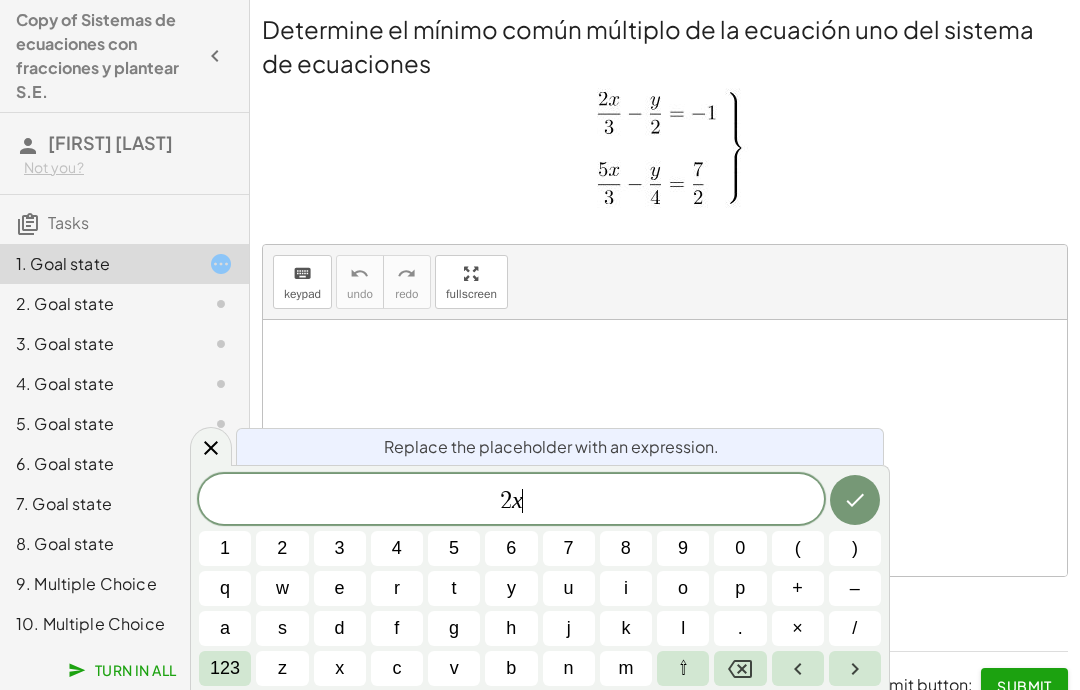 click on "123" at bounding box center [225, 668] 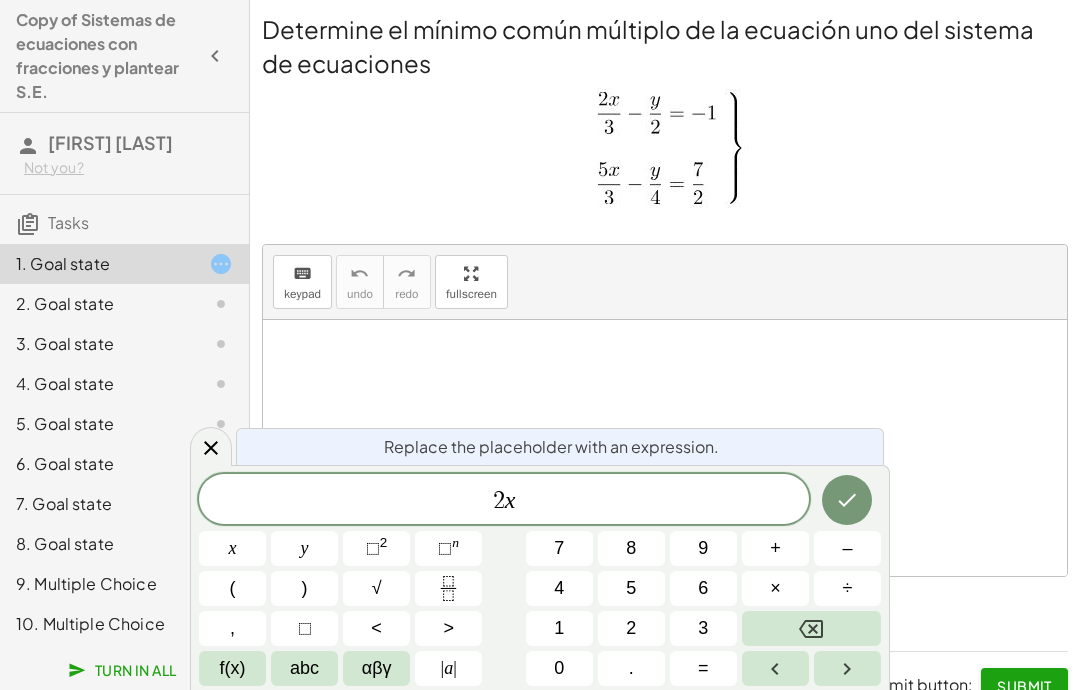 click on "abc" at bounding box center (304, 668) 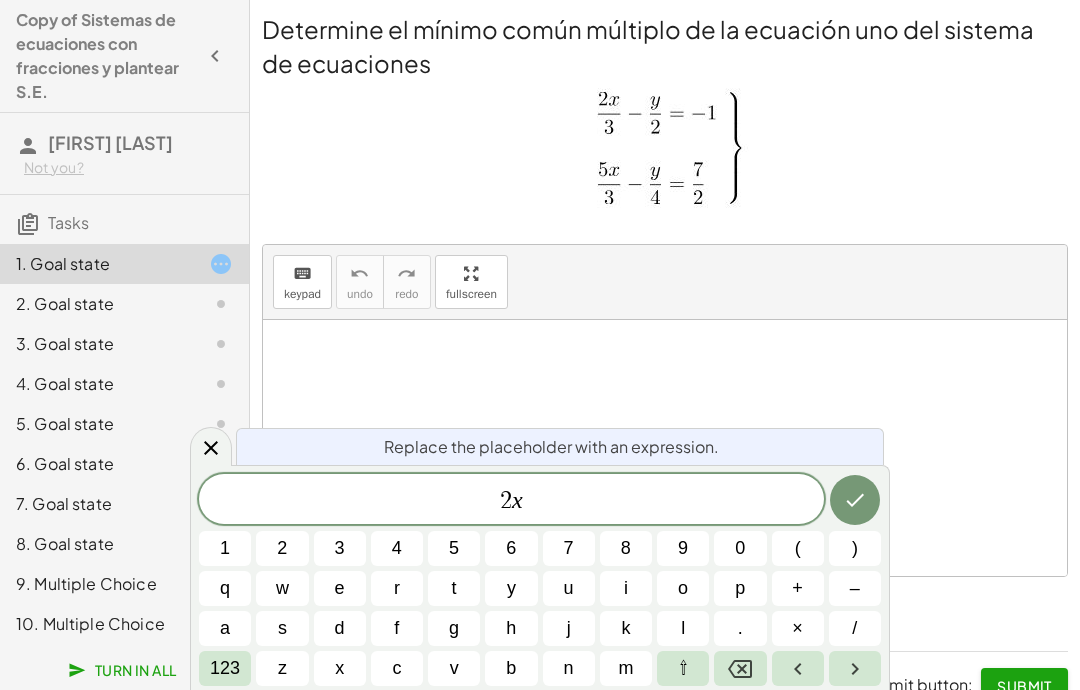 click on "/" at bounding box center [855, 628] 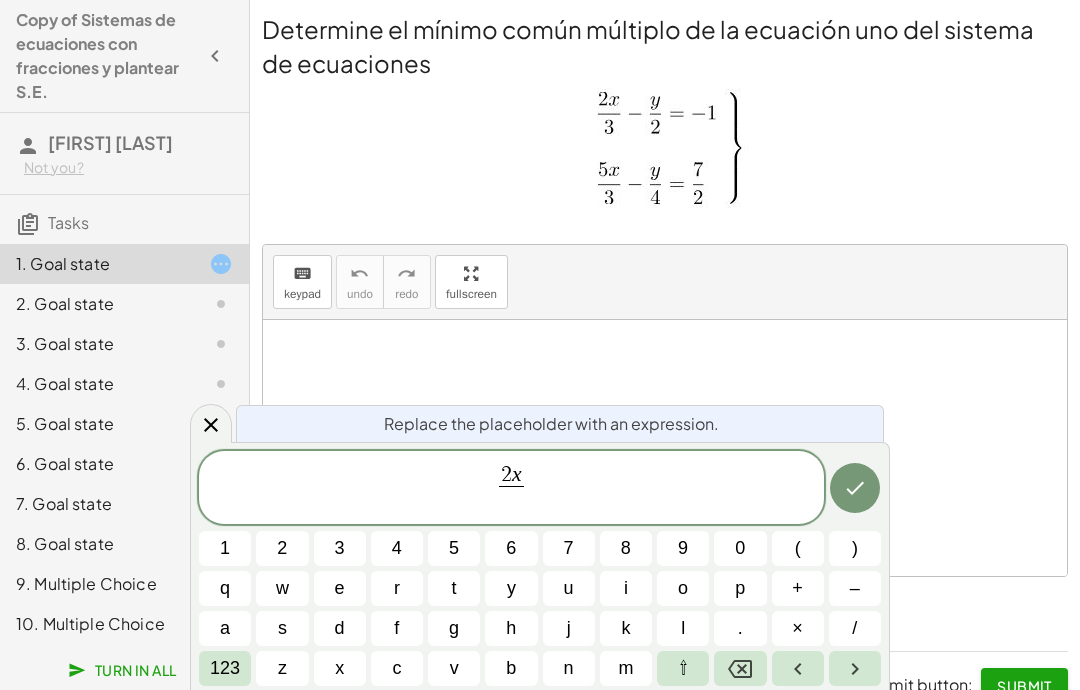 click on "123" at bounding box center (225, 668) 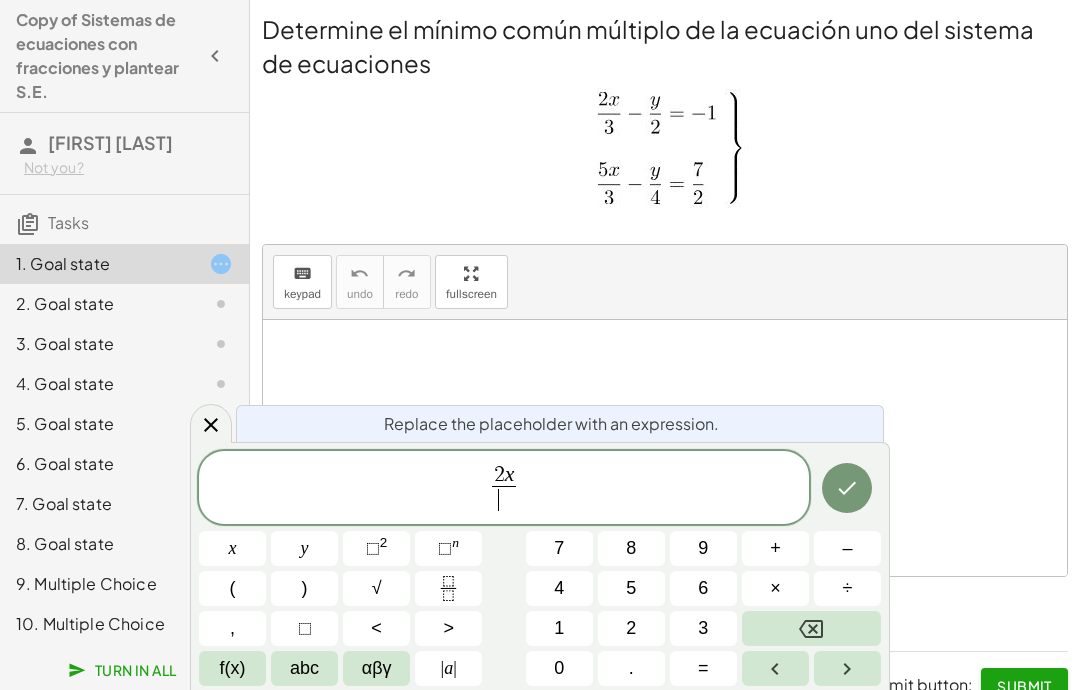 click on "f(x)" at bounding box center [233, 668] 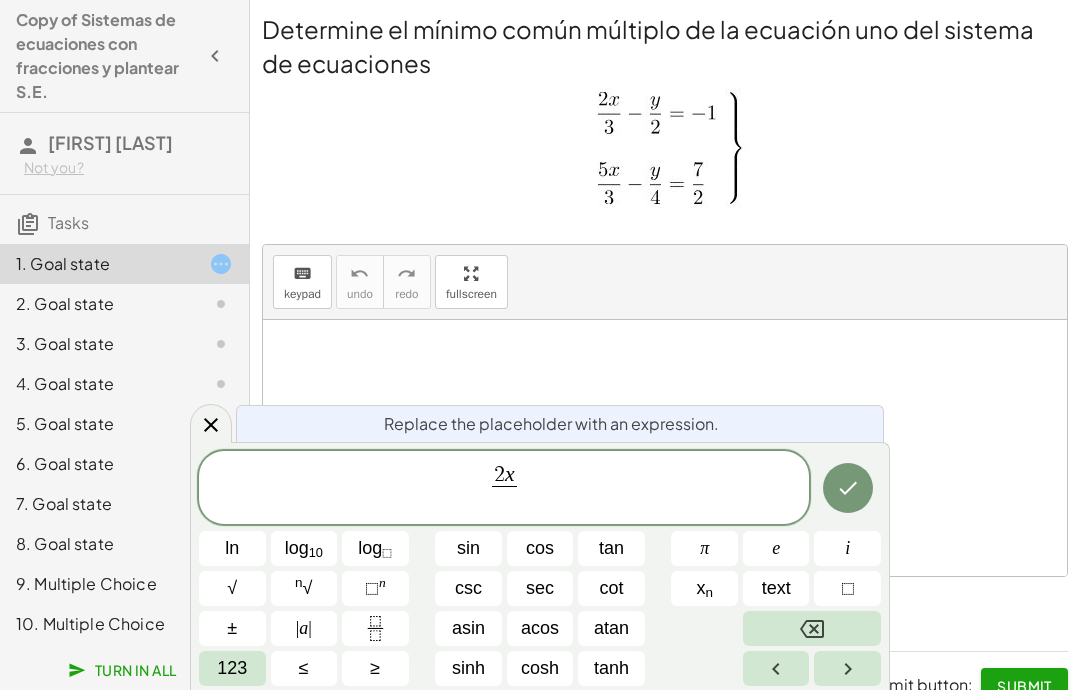 click on "123" at bounding box center [232, 668] 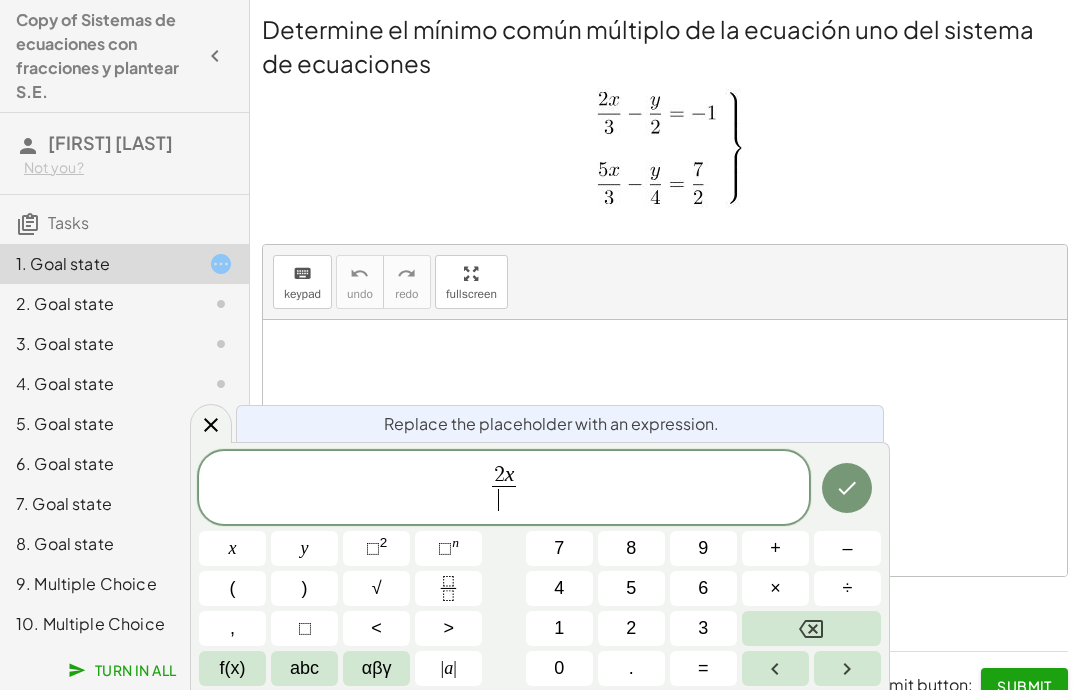 click on "6" at bounding box center [703, 588] 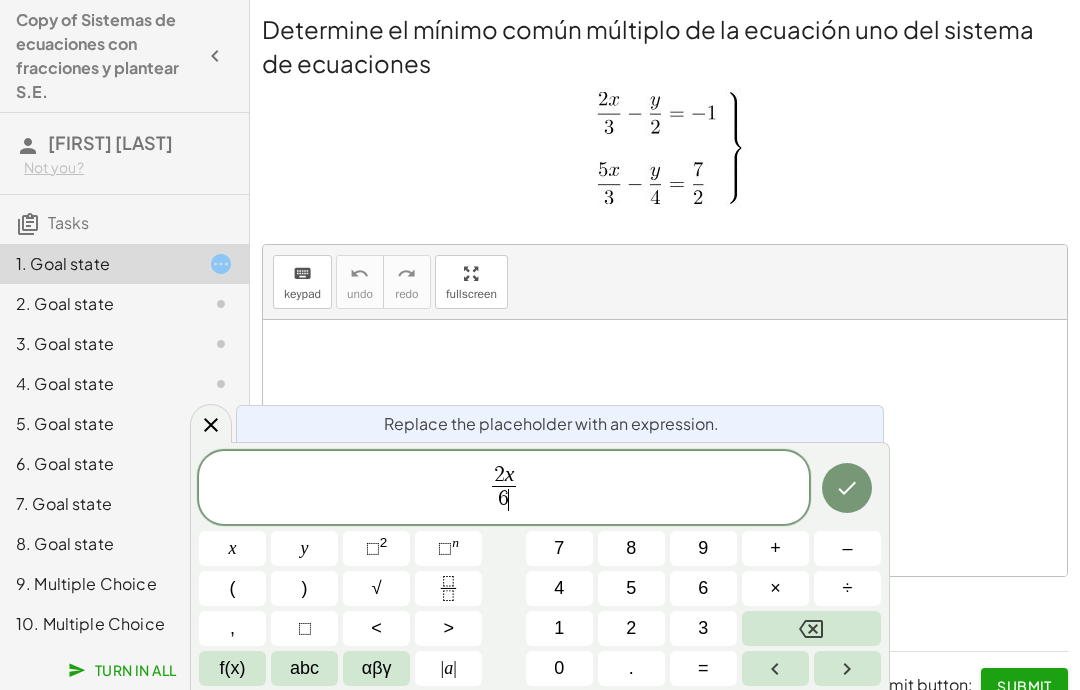 click on "2 x 6 ​ ​" at bounding box center (504, 489) 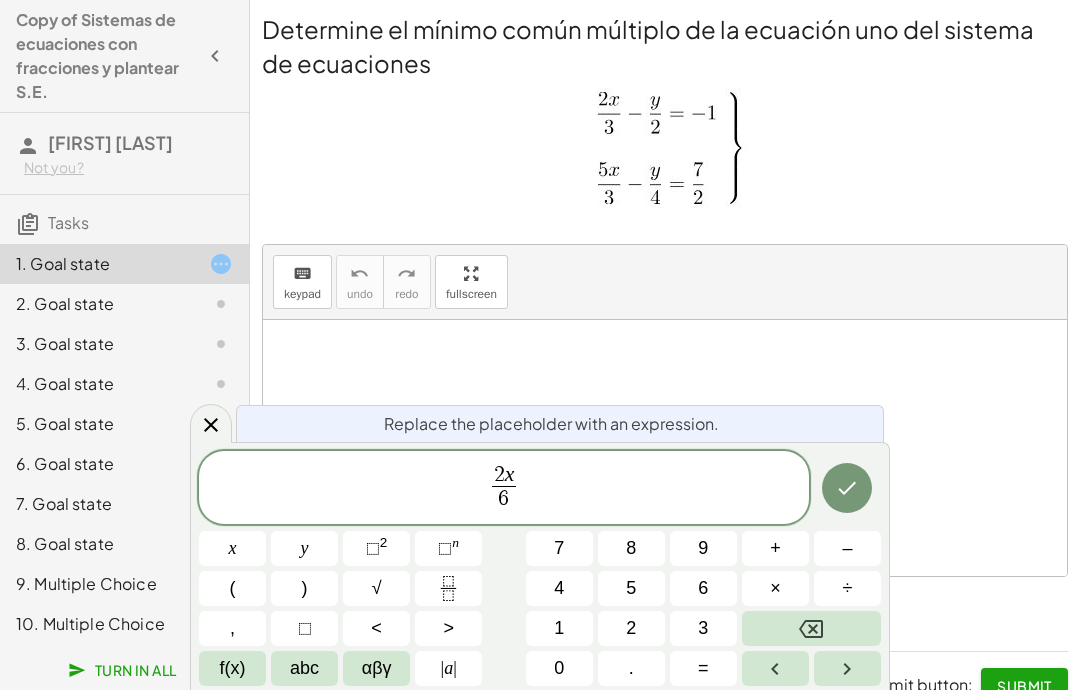 click on "2 x 6 ​ ​" at bounding box center (504, 489) 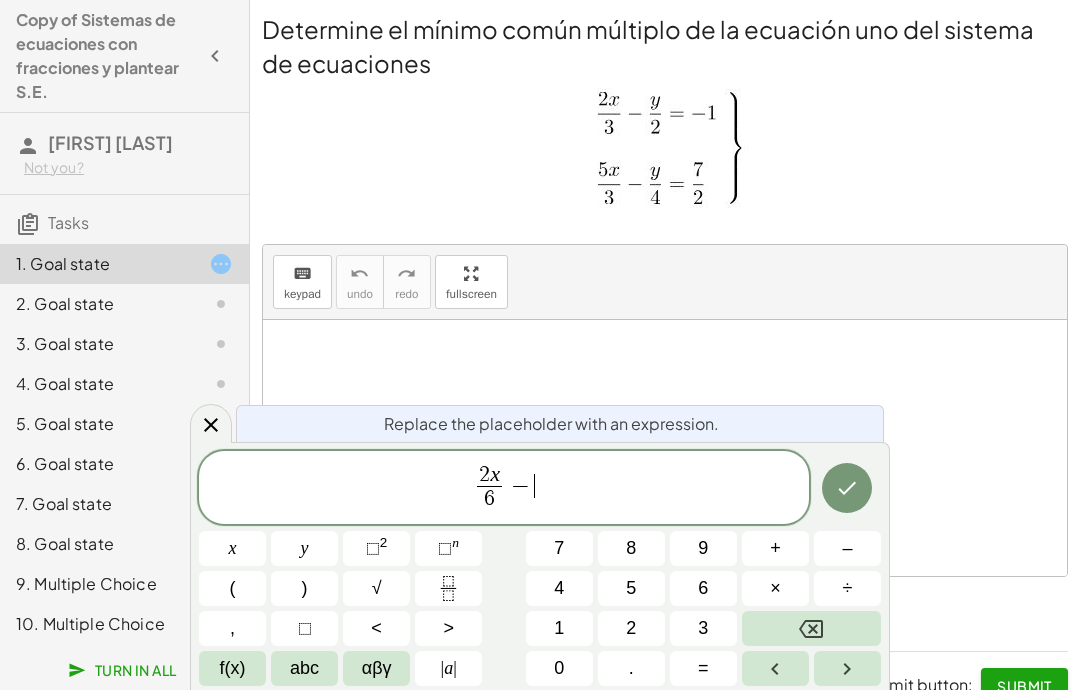 click on "abc" at bounding box center (304, 668) 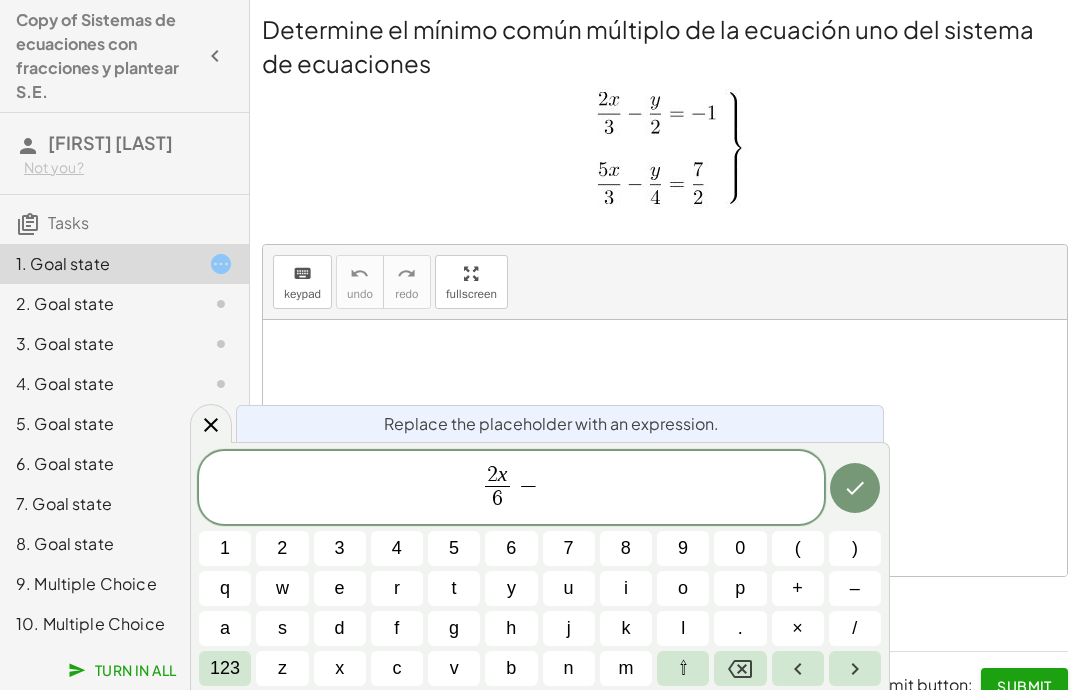 click on "y" at bounding box center [511, 588] 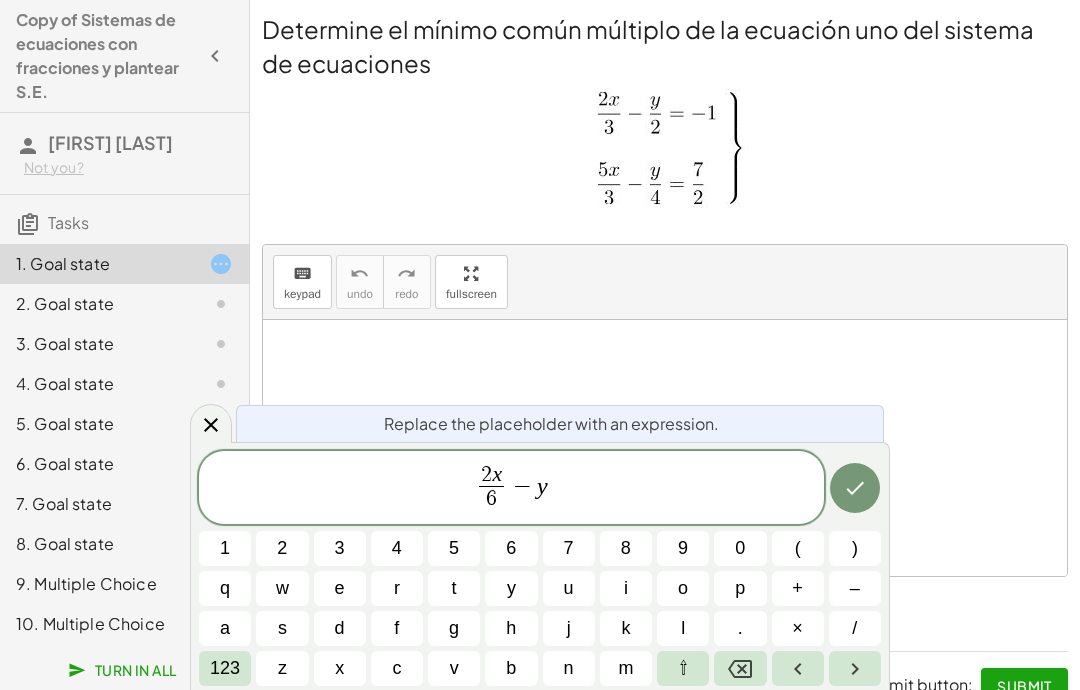 click on "123" at bounding box center [225, 668] 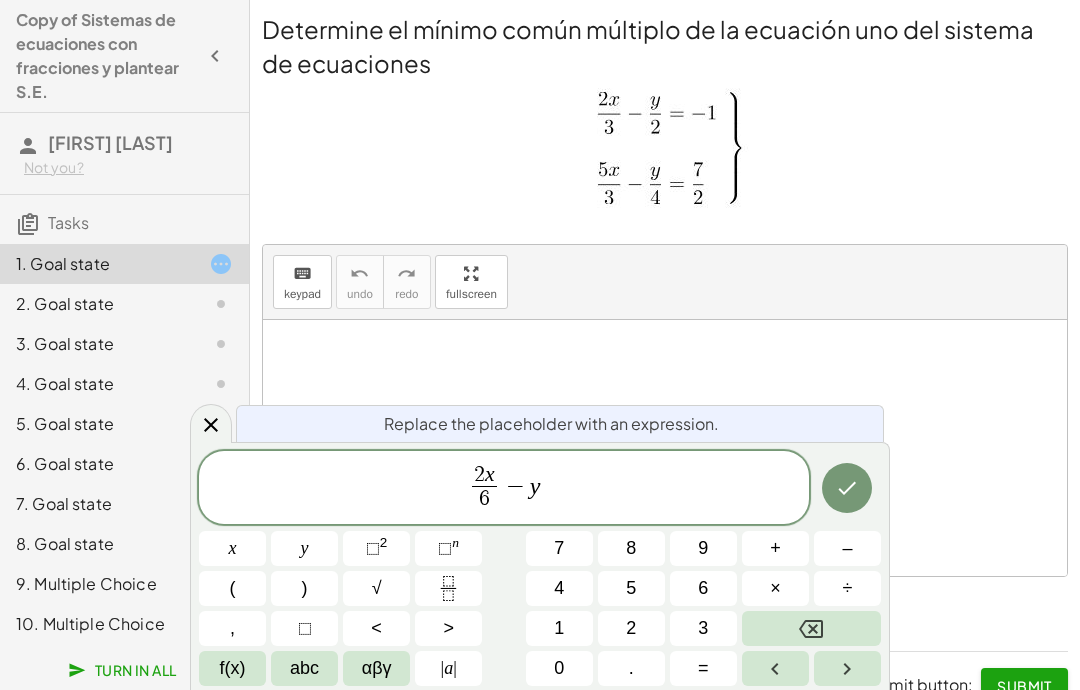 click on "abc" at bounding box center [304, 668] 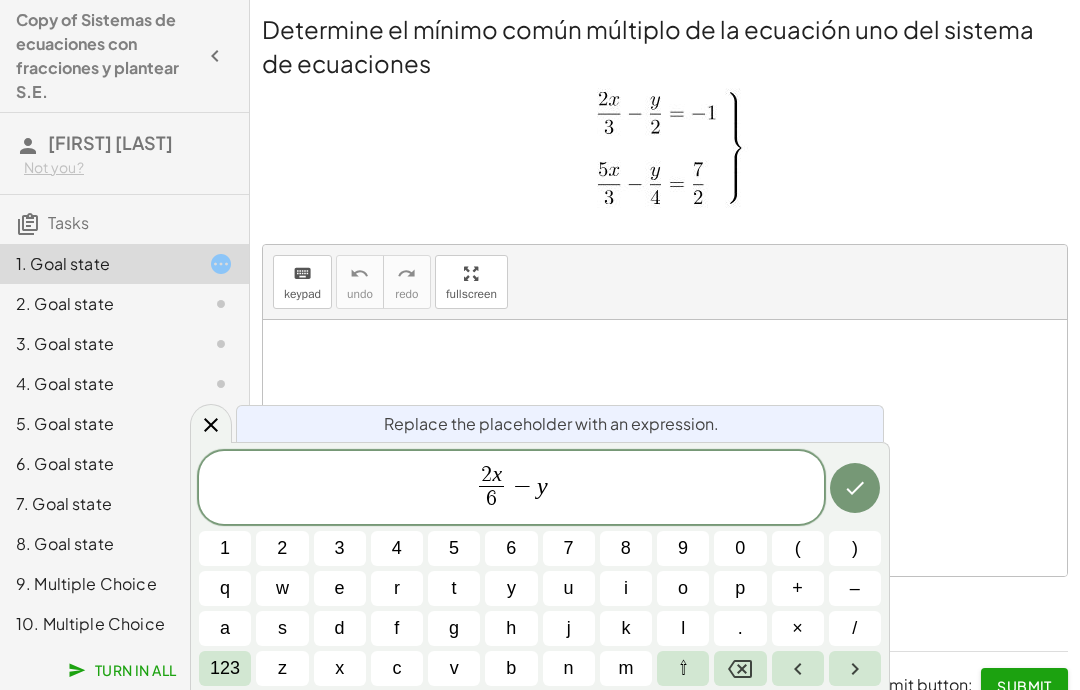 click on "/" at bounding box center (855, 628) 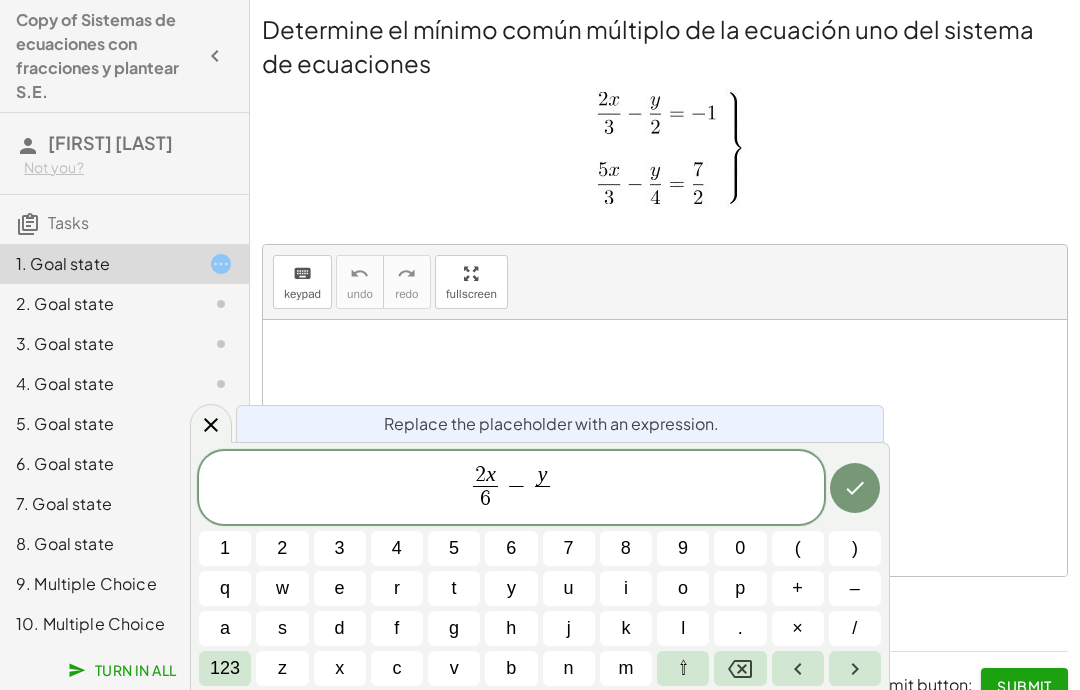 click on "2" at bounding box center (282, 548) 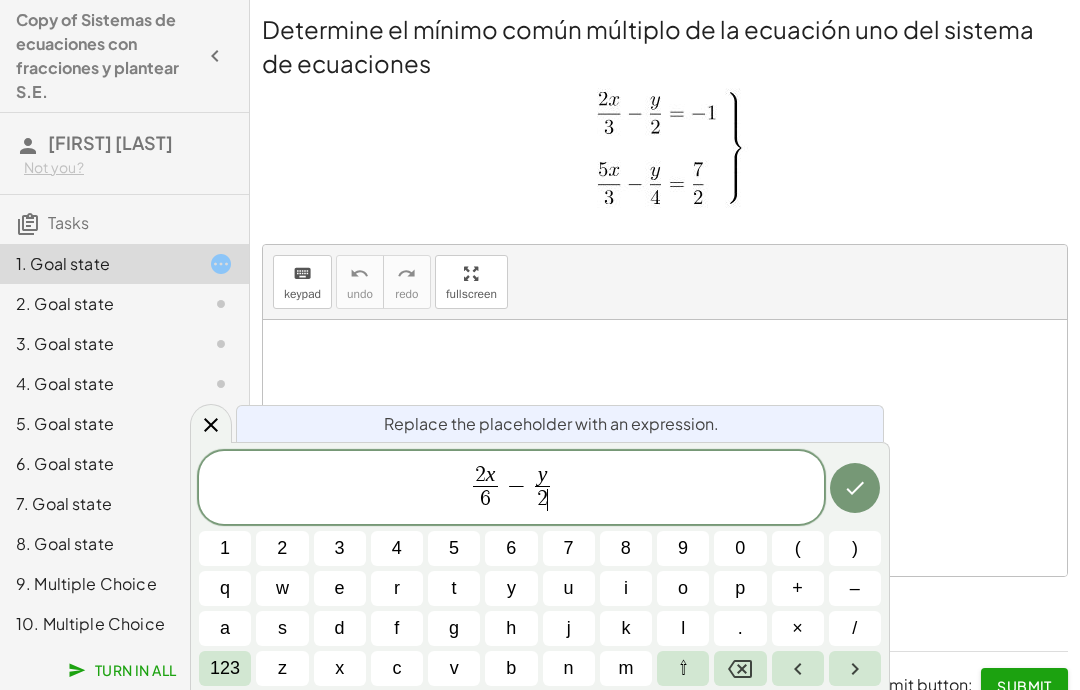 click on "2 x 6 ​ − y 2 ​ ​" at bounding box center [511, 489] 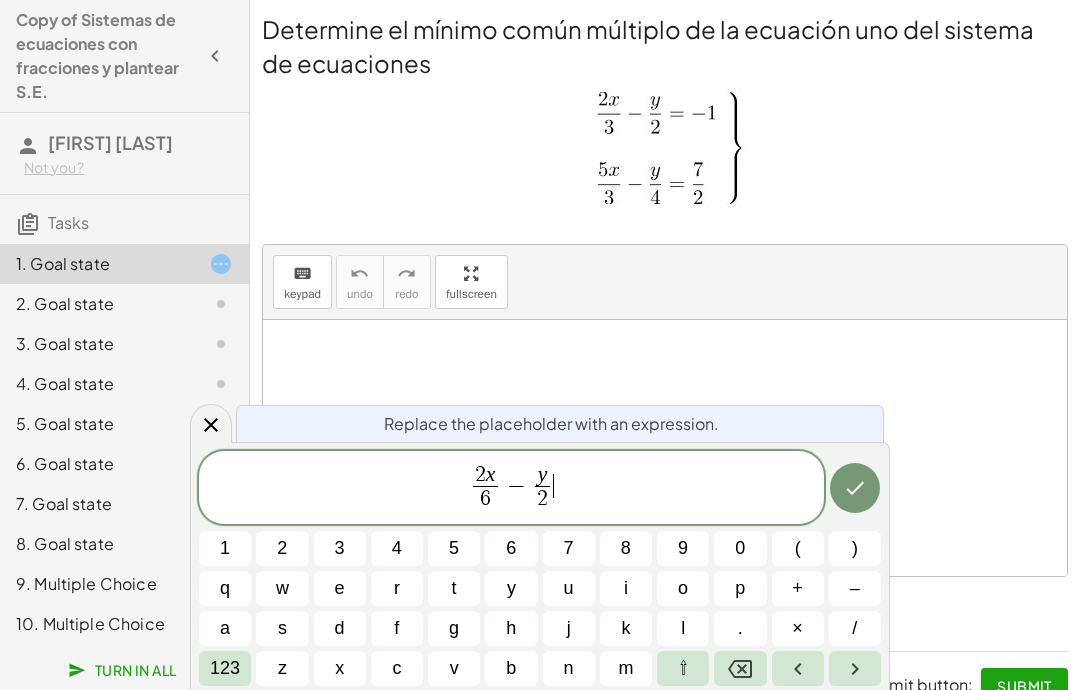 click 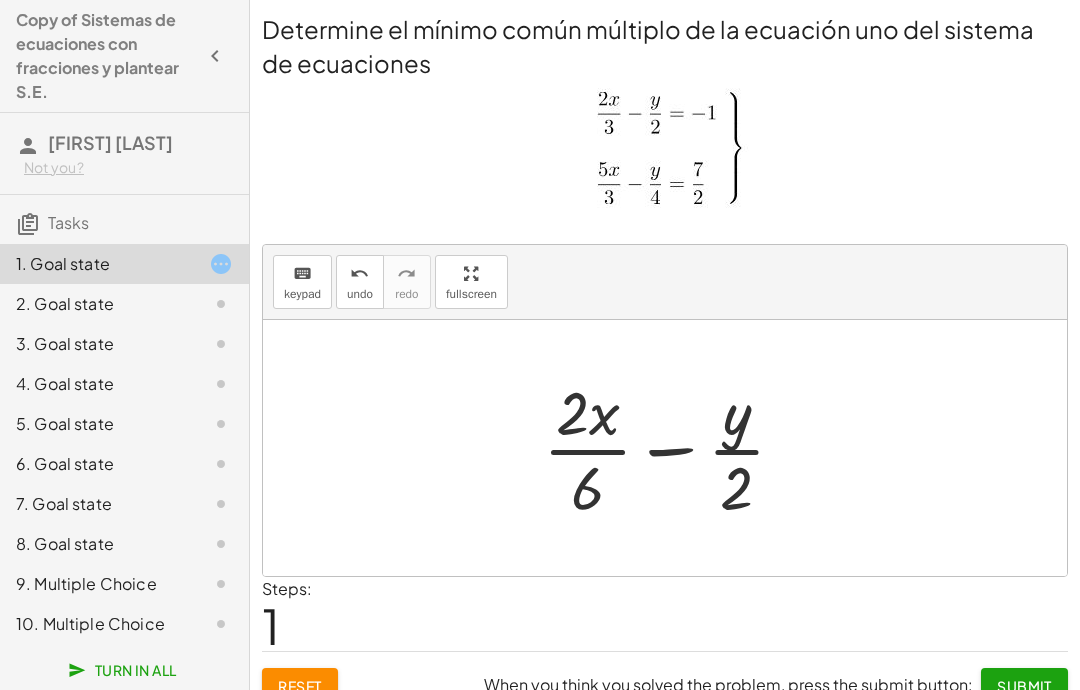 click on "keyboard keypad undo undo redo redo fullscreen" at bounding box center [665, 282] 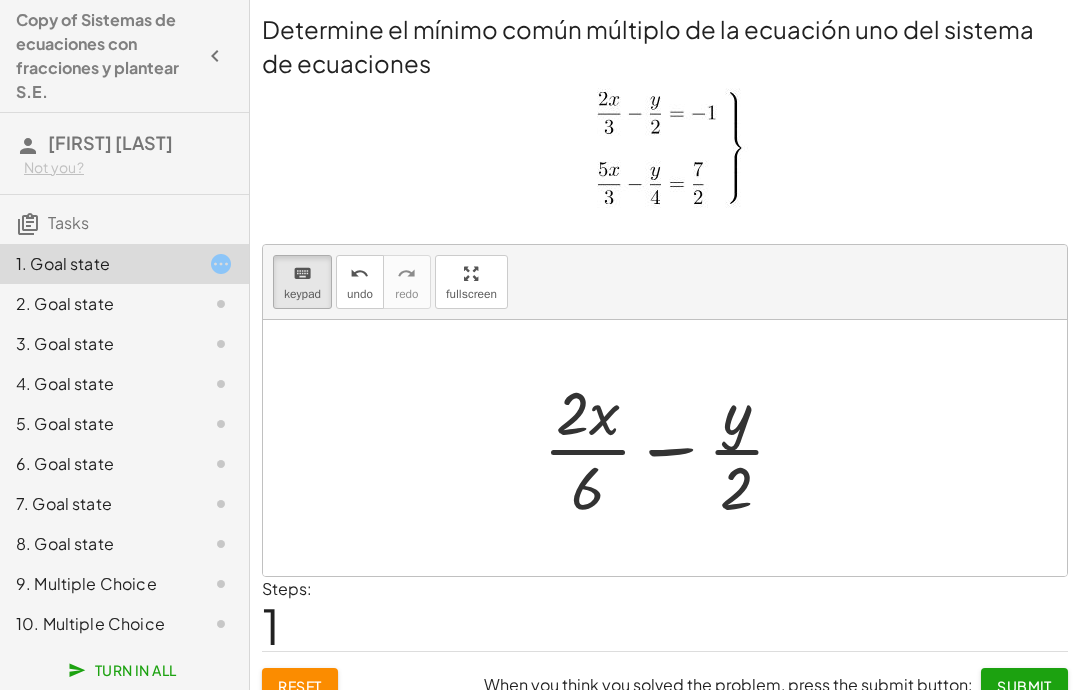 click at bounding box center [672, 448] 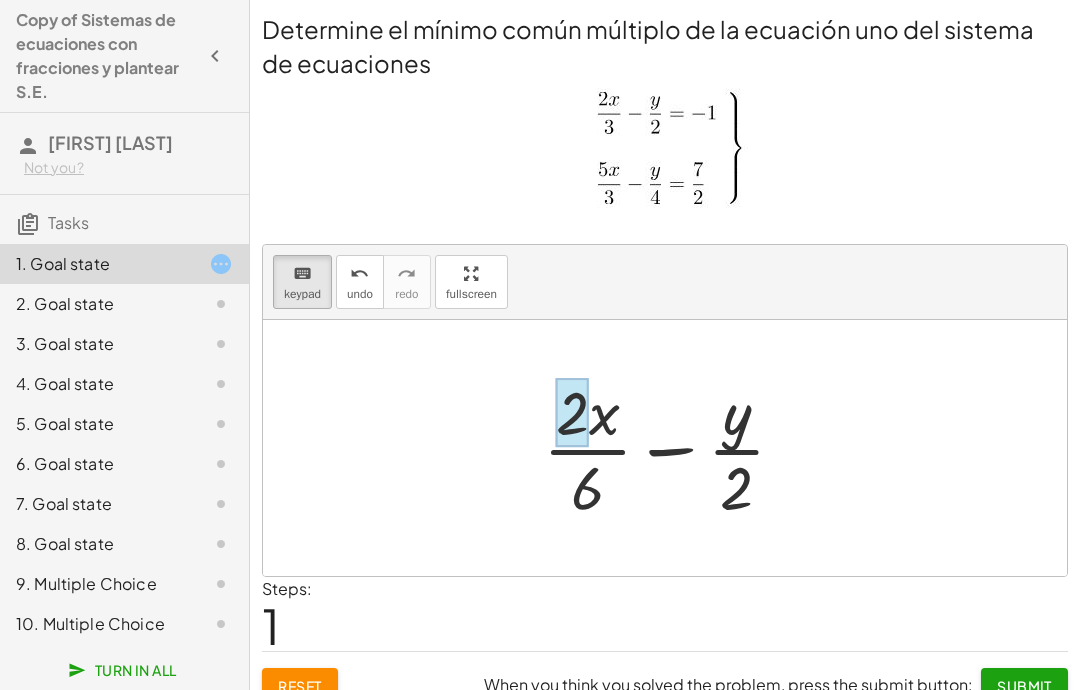 click at bounding box center [572, 413] 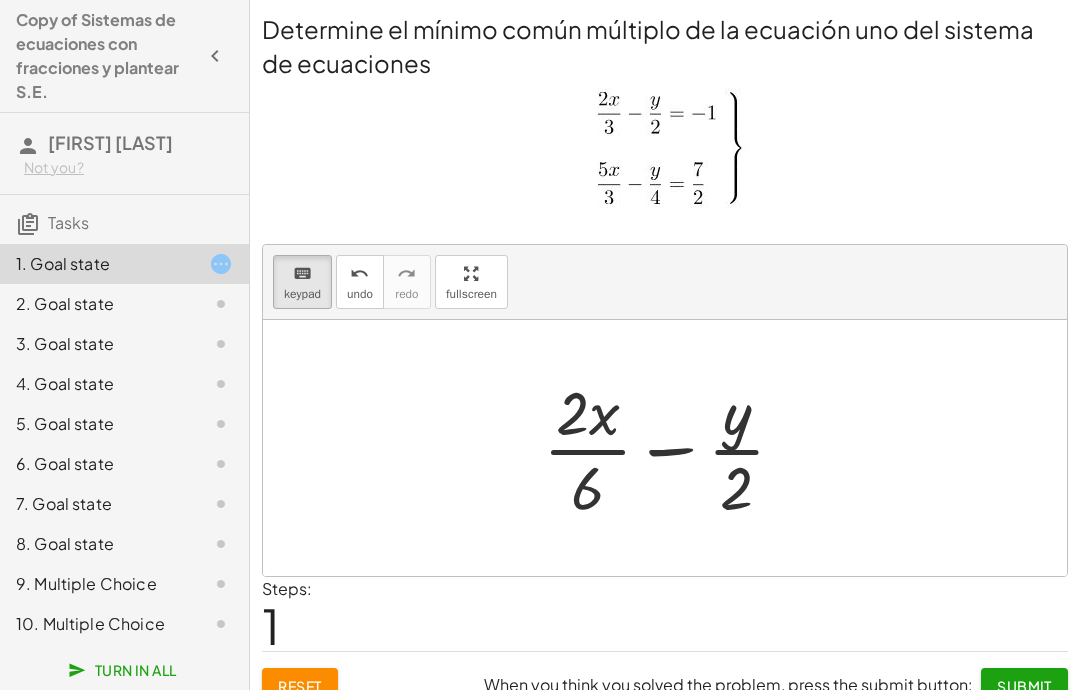 click at bounding box center [672, 448] 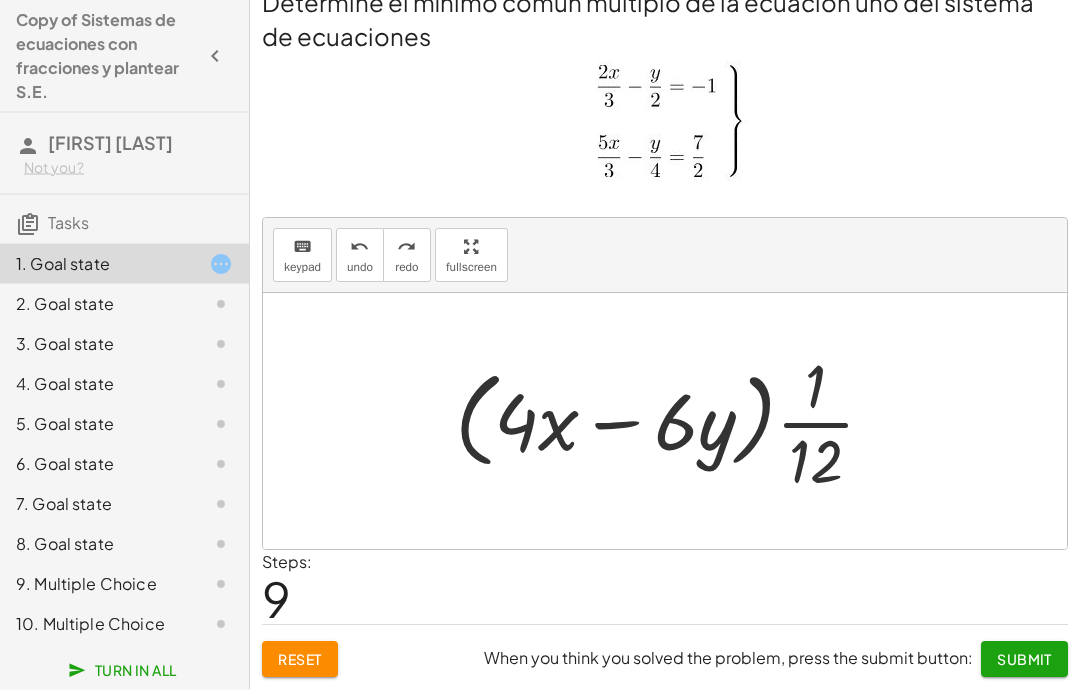 scroll, scrollTop: 80, scrollLeft: 0, axis: vertical 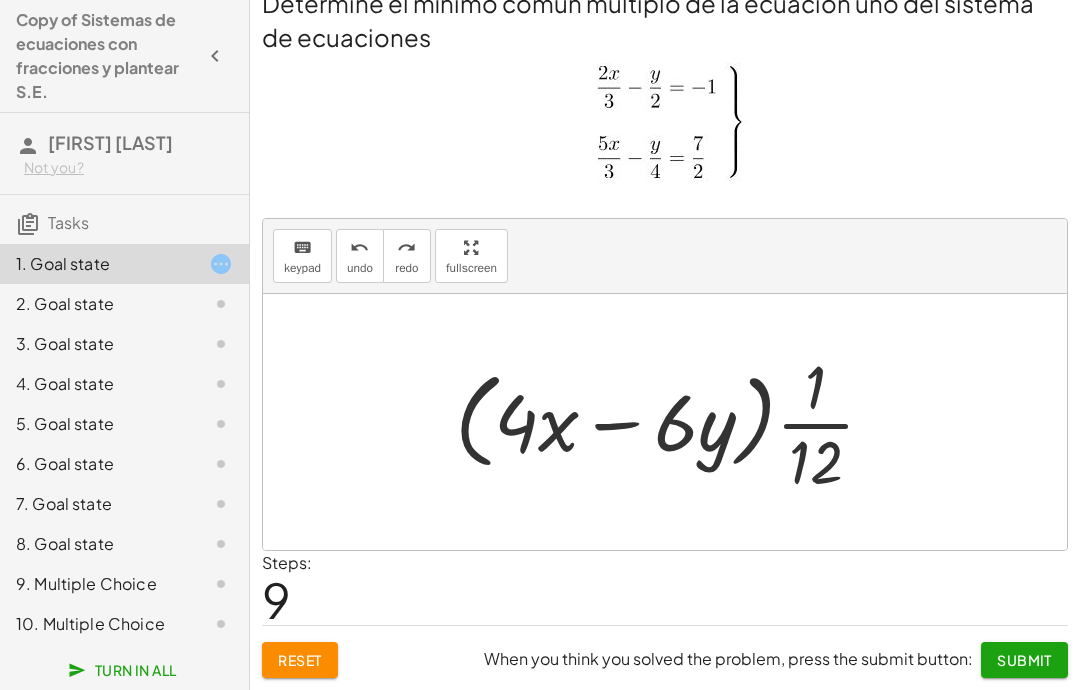 click on "Reset" at bounding box center (300, 660) 